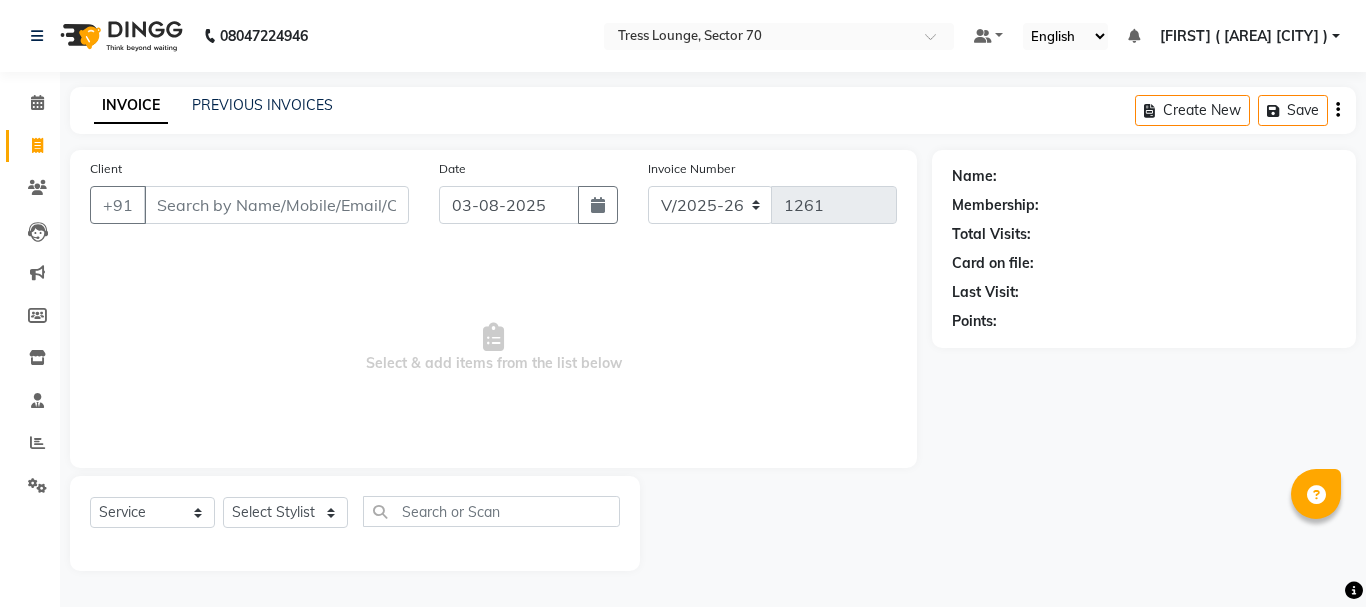 select on "6241" 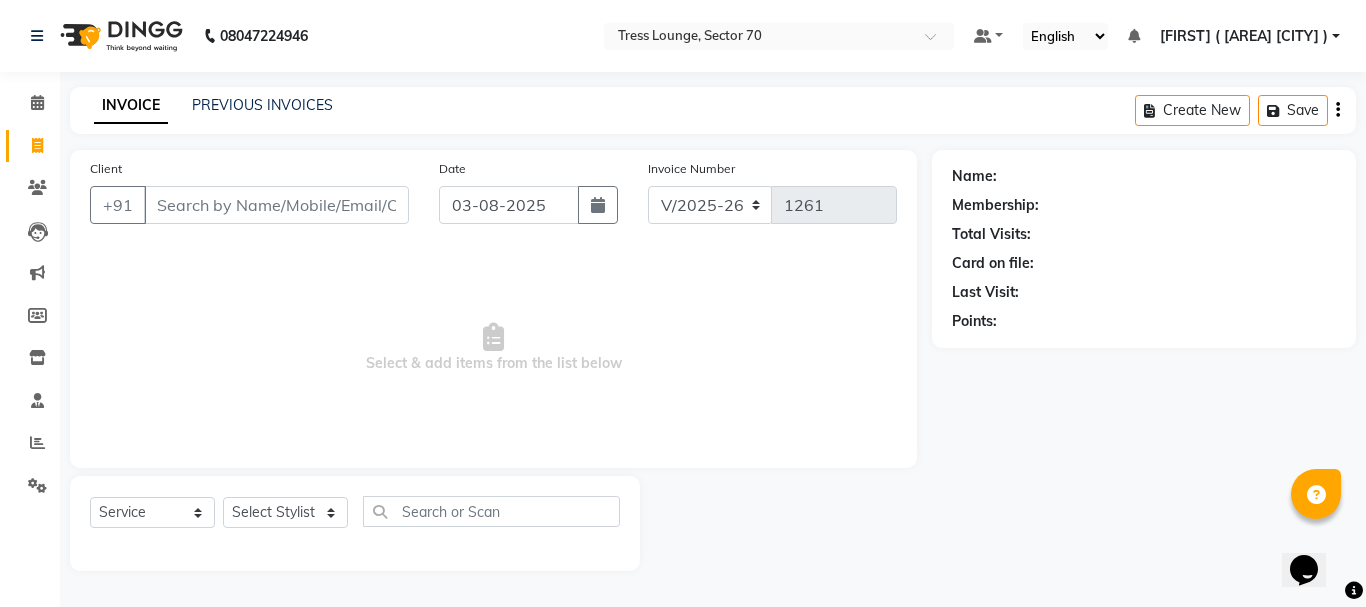 scroll, scrollTop: 0, scrollLeft: 0, axis: both 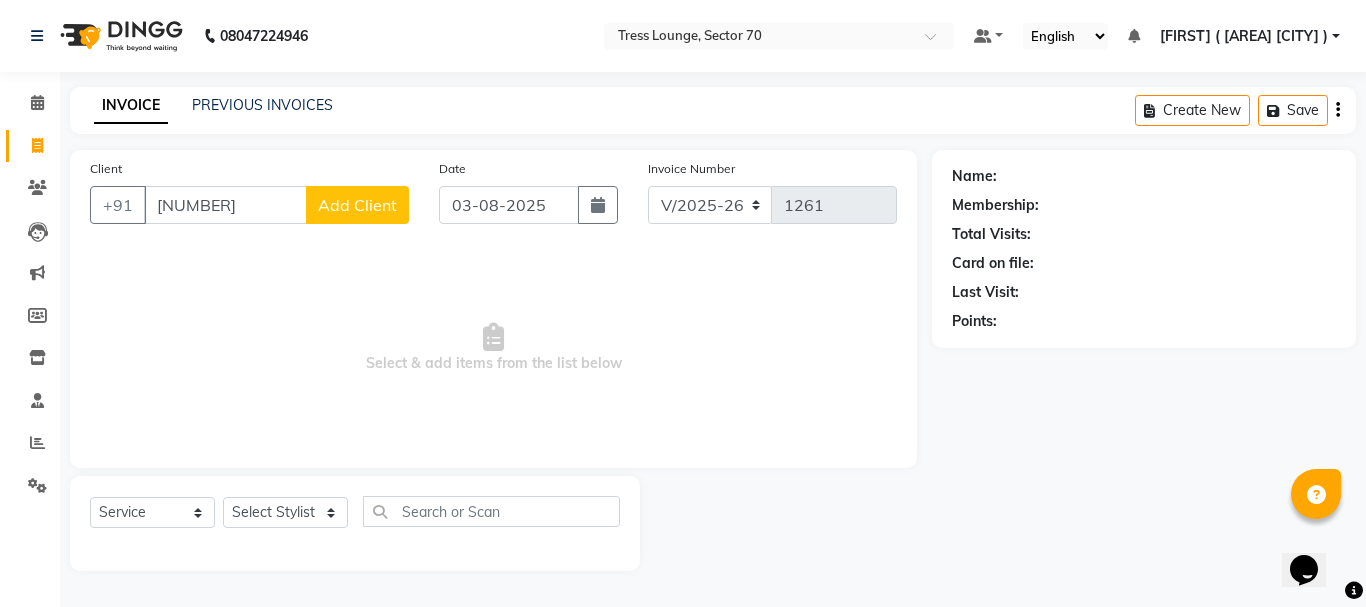 type on "[NUMBER]" 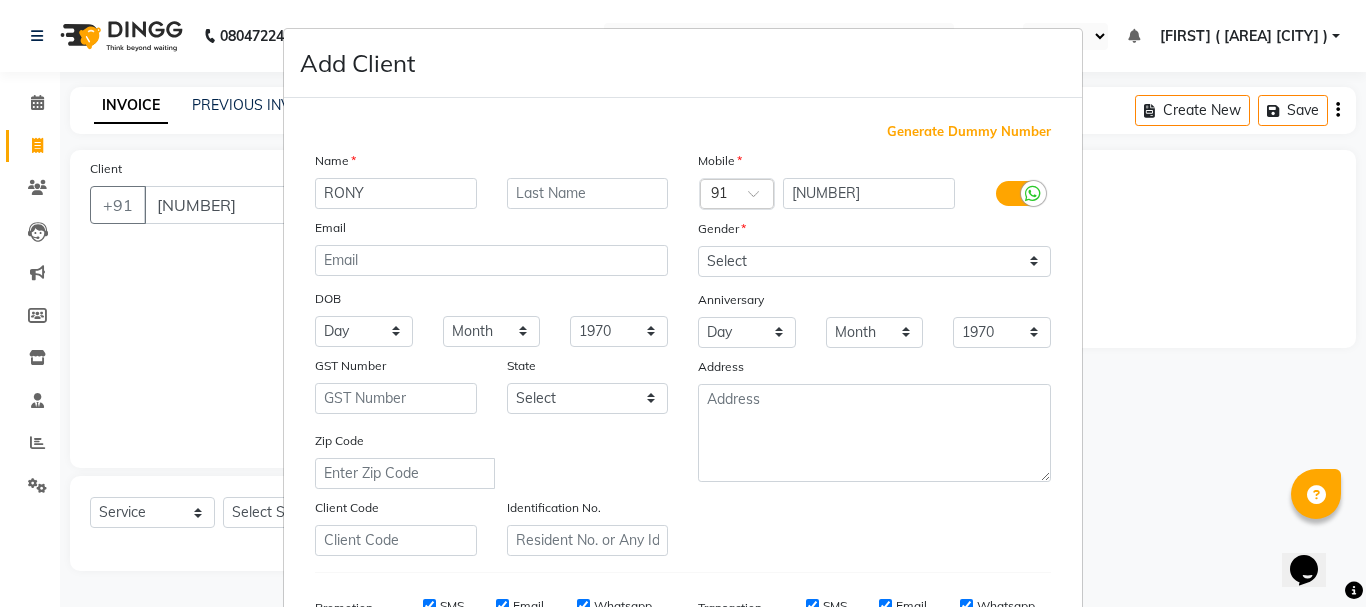 type on "RONY" 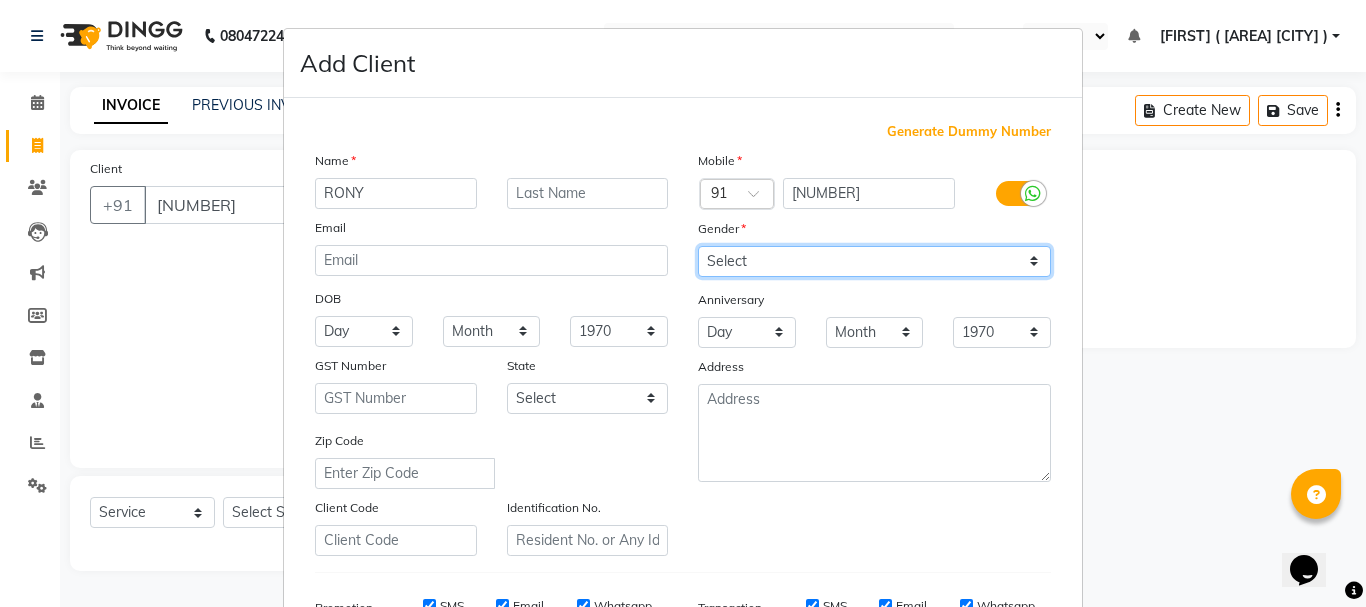 click on "Select Male Female Other Prefer Not To Say" at bounding box center (874, 261) 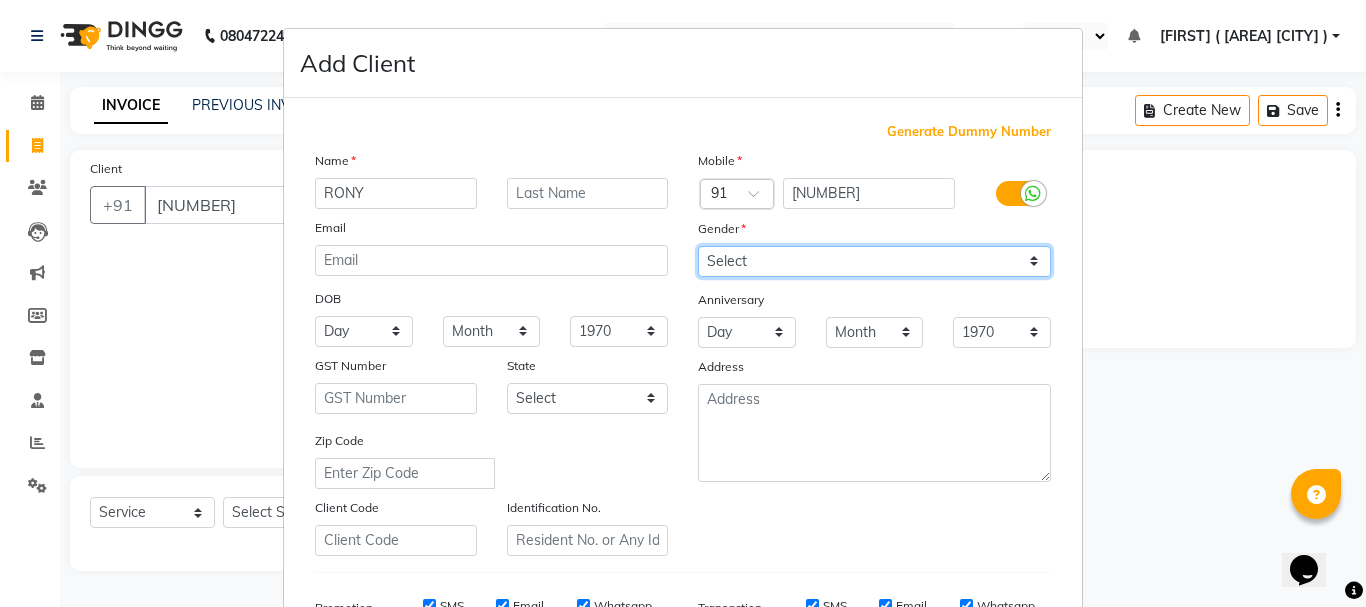 select on "male" 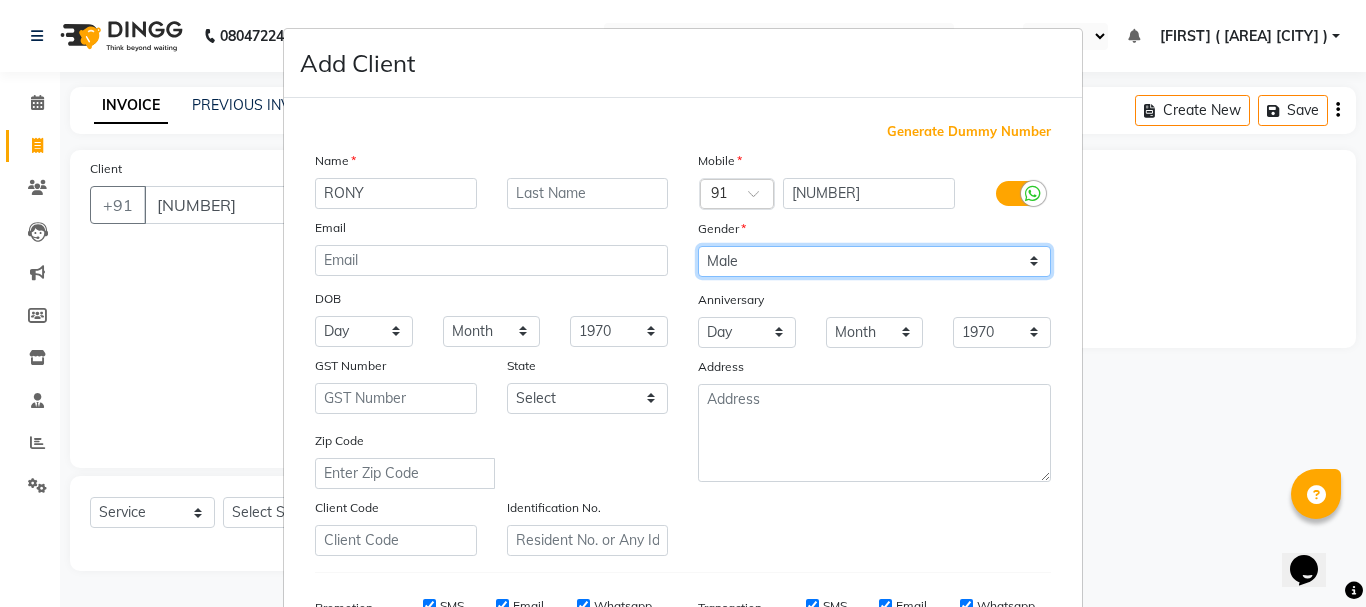 click on "Select Male Female Other Prefer Not To Say" at bounding box center (874, 261) 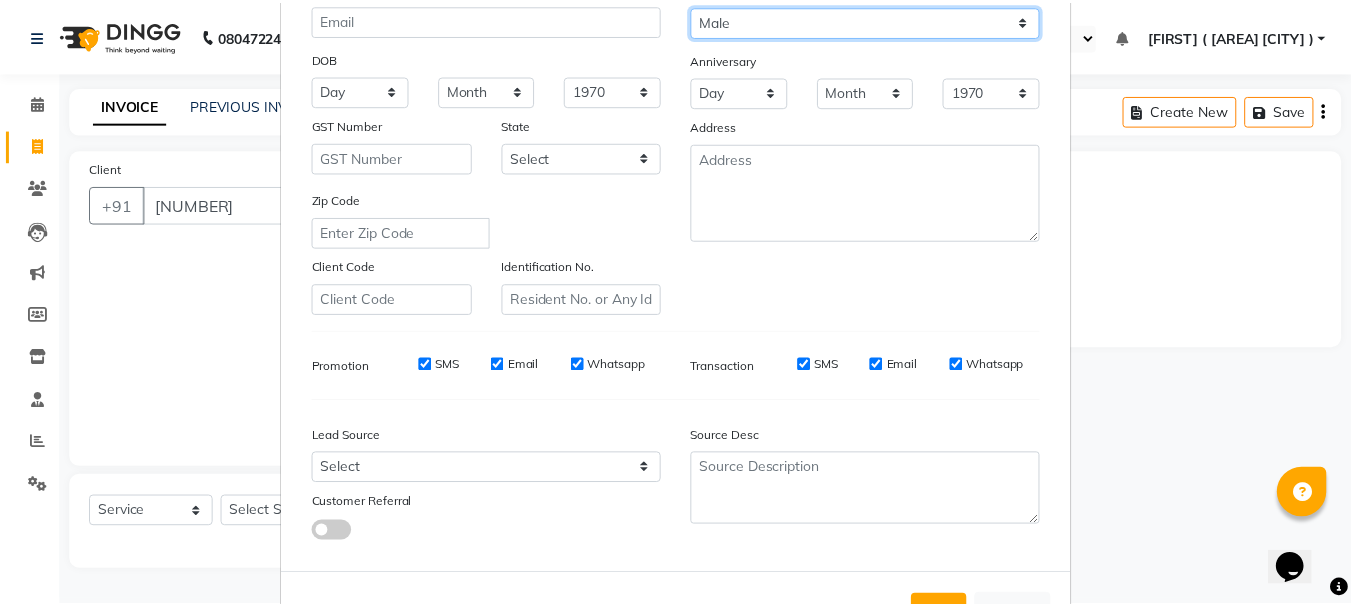 scroll, scrollTop: 316, scrollLeft: 0, axis: vertical 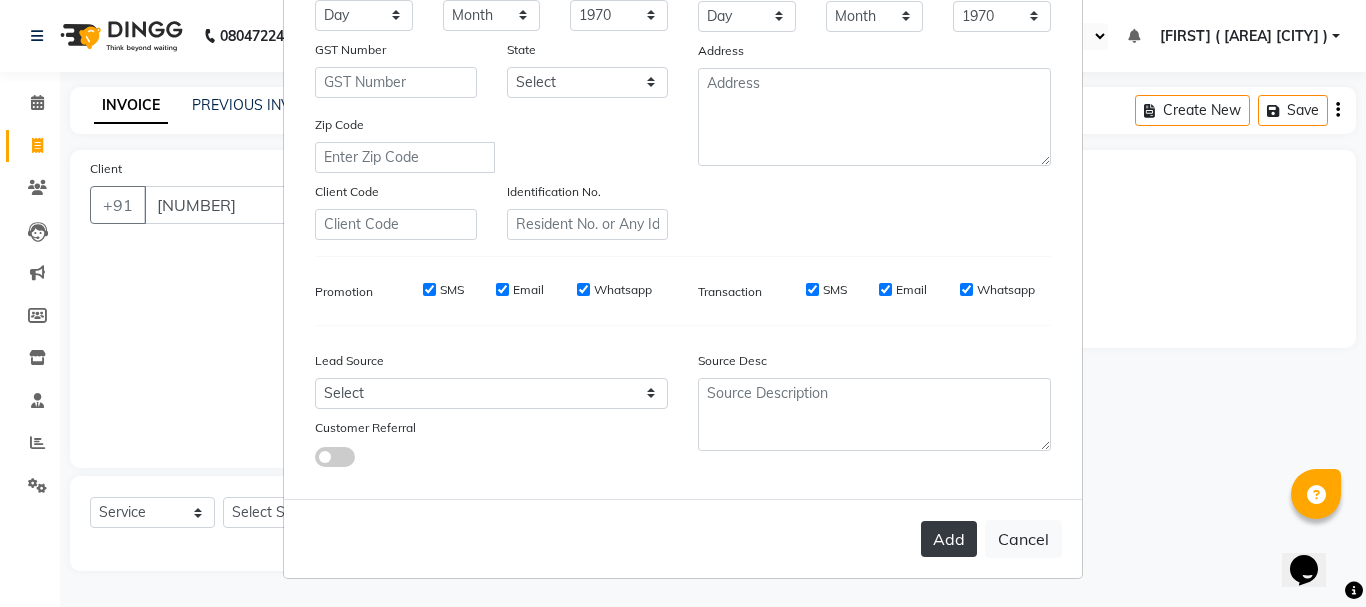click on "Add" at bounding box center (949, 539) 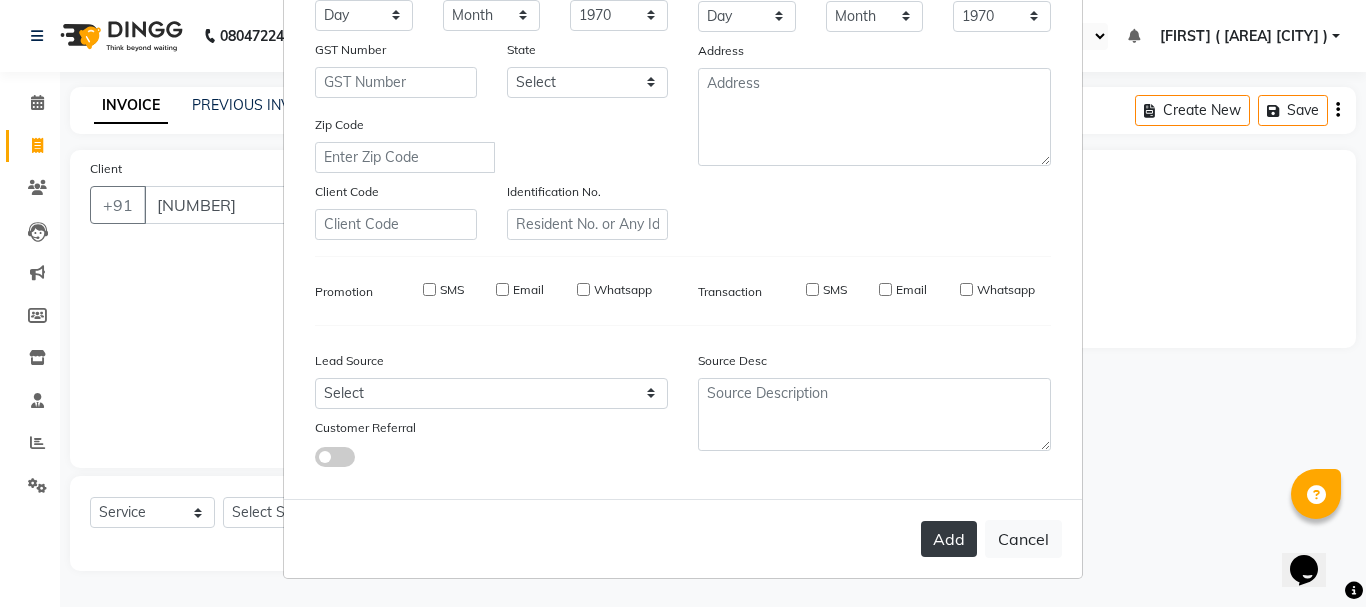 type 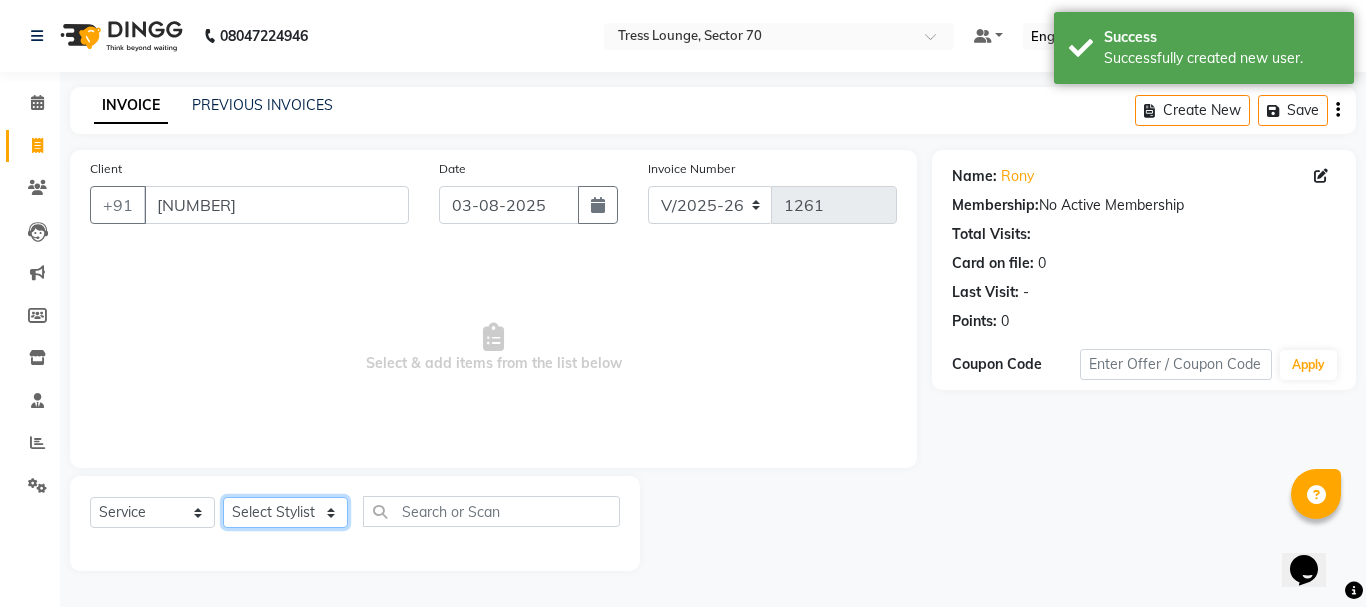 click on "Select Stylist Aman  Anni  Ashu  Dev  Gagan  Laxmi  Mohit Monu  Rahul  Sahil Shivani  shruti Vikas" 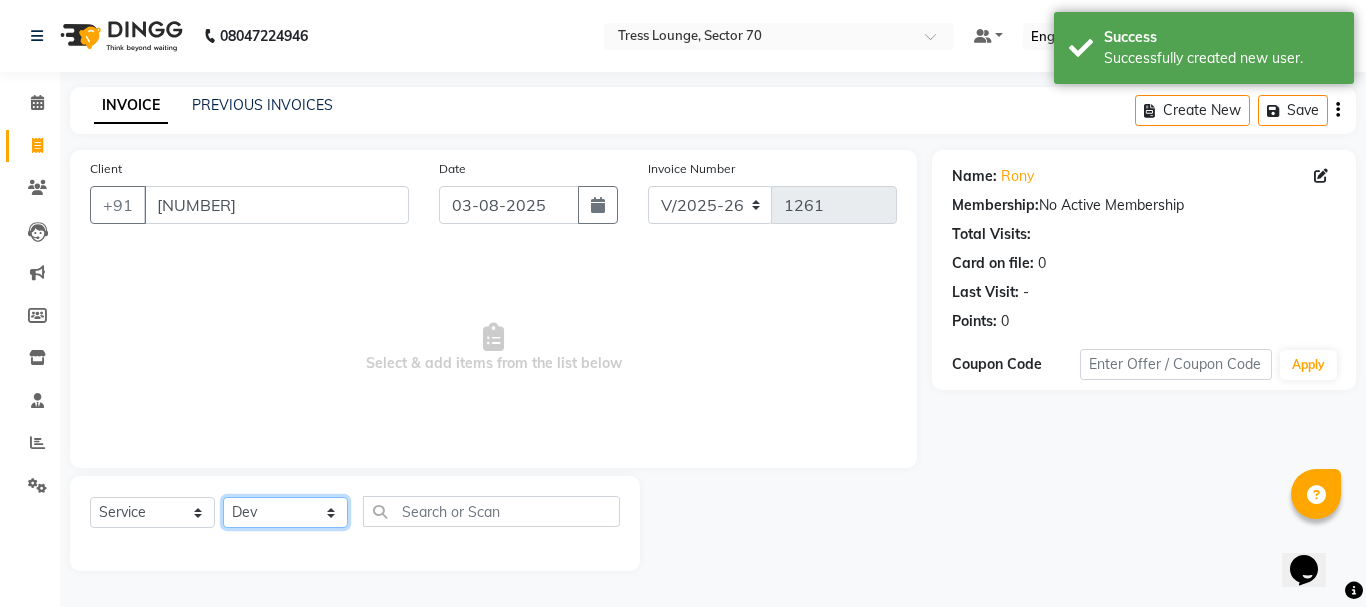 click on "Select Stylist Aman  Anni  Ashu  Dev  Gagan  Laxmi  Mohit Monu  Rahul  Sahil Shivani  shruti Vikas" 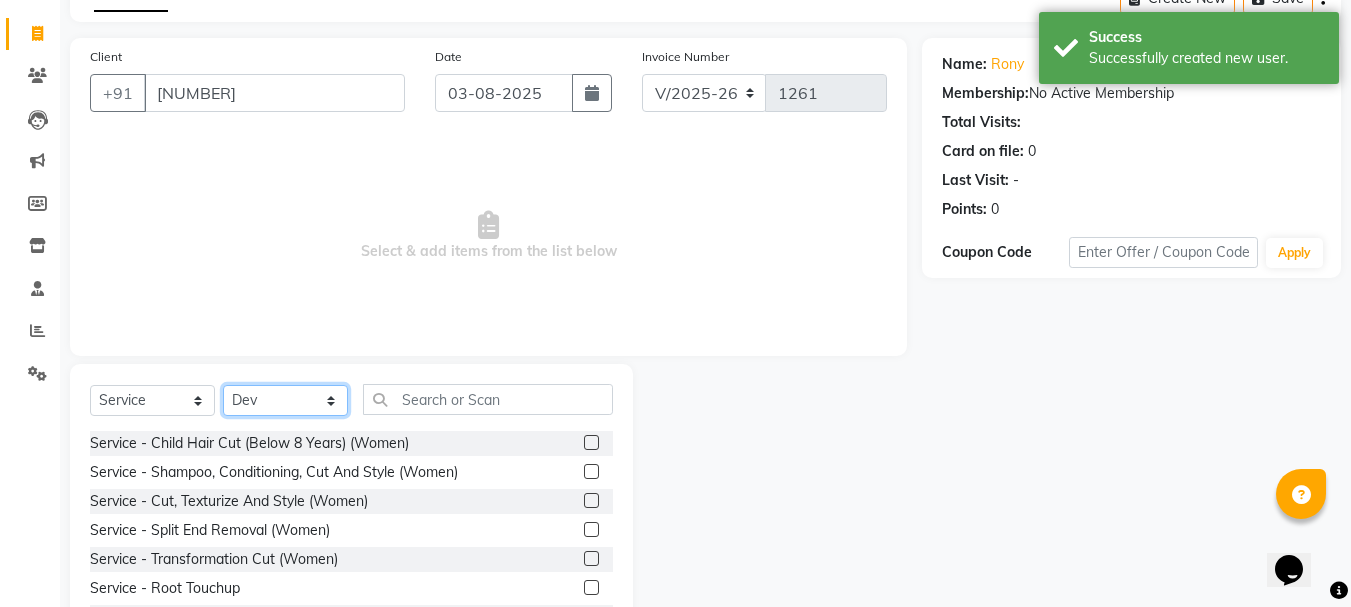 scroll, scrollTop: 194, scrollLeft: 0, axis: vertical 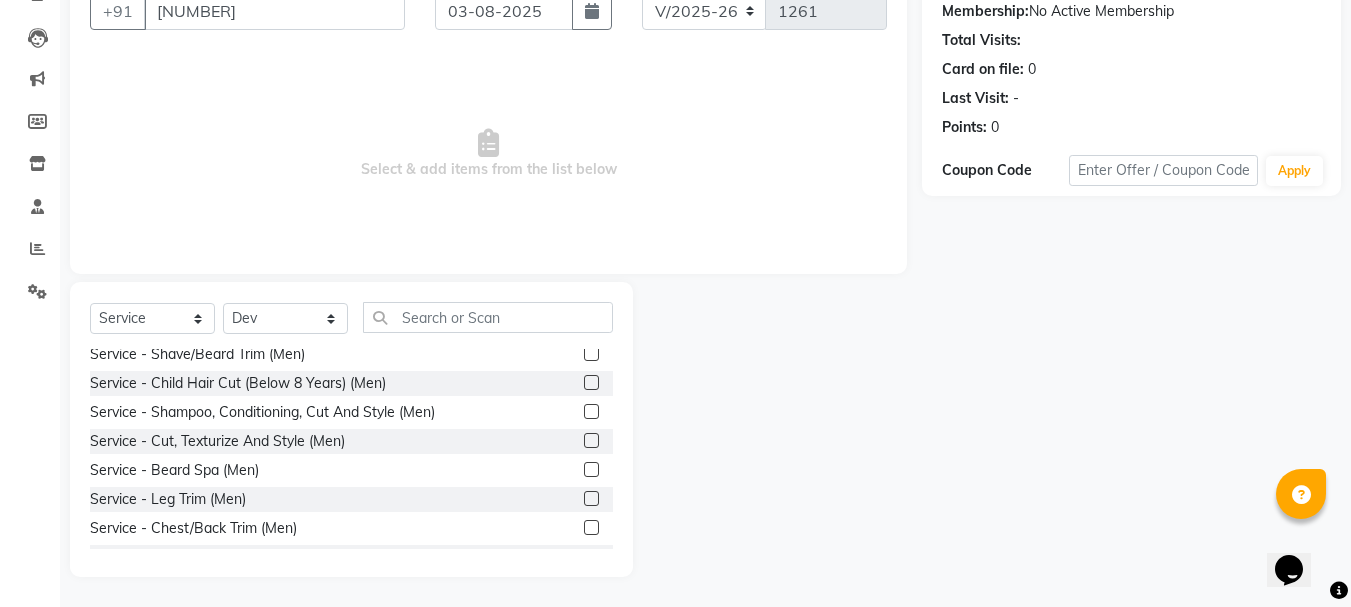 click 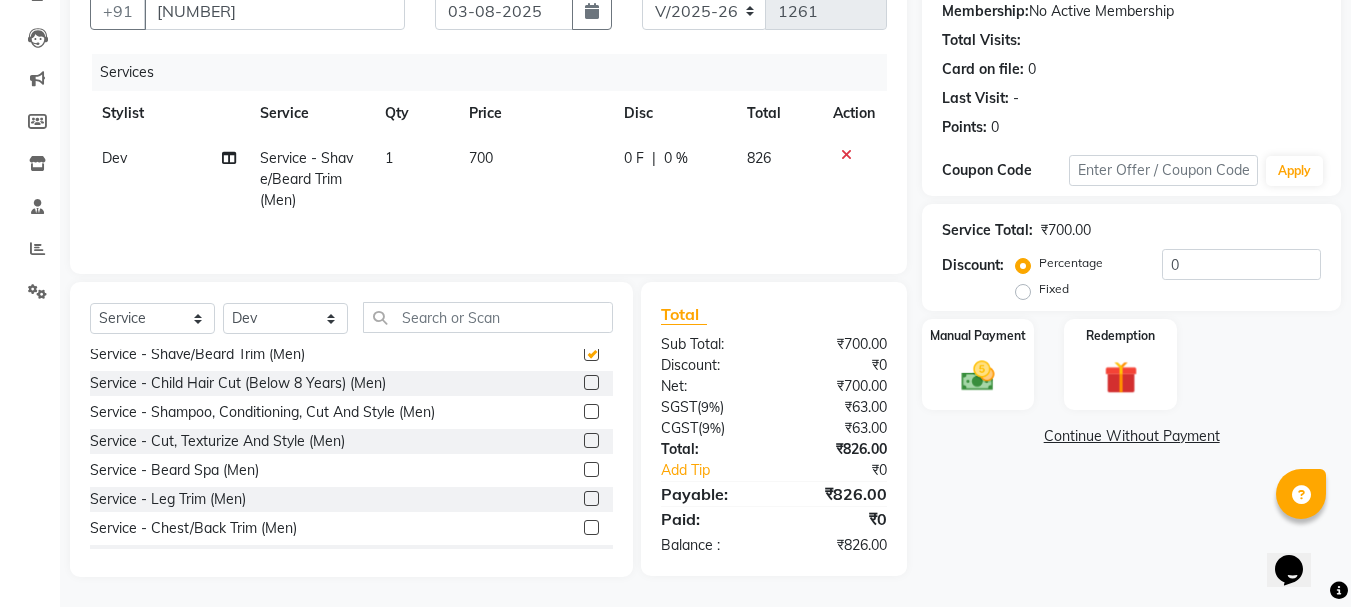checkbox on "false" 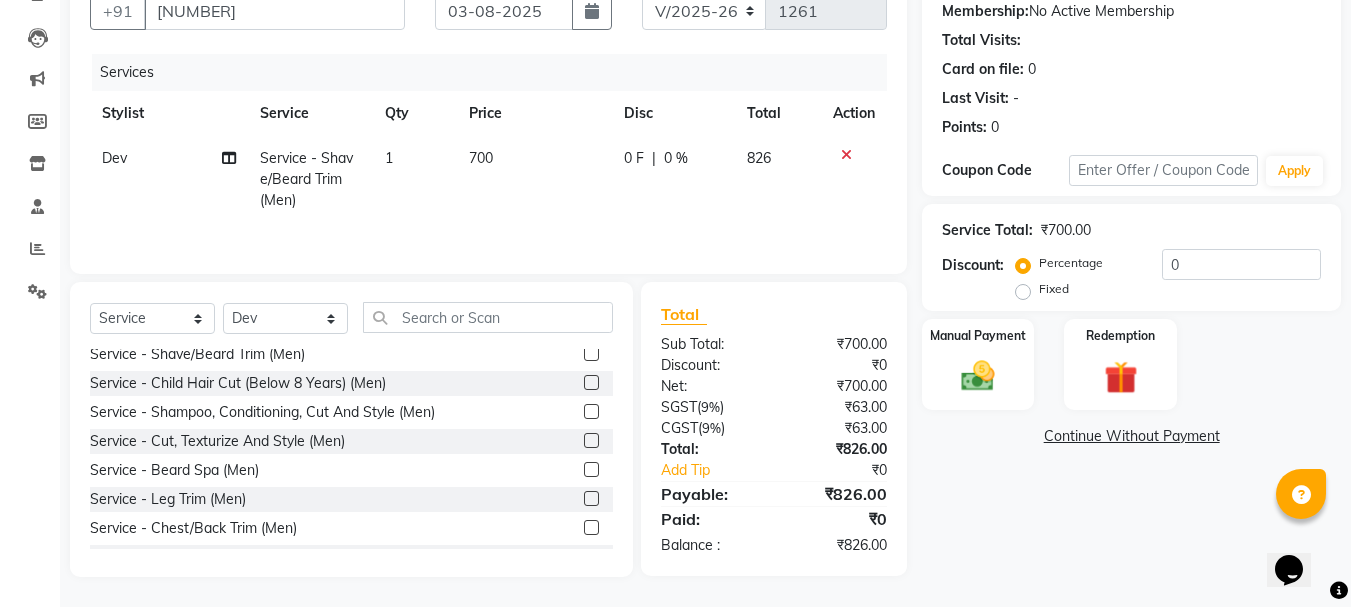 click 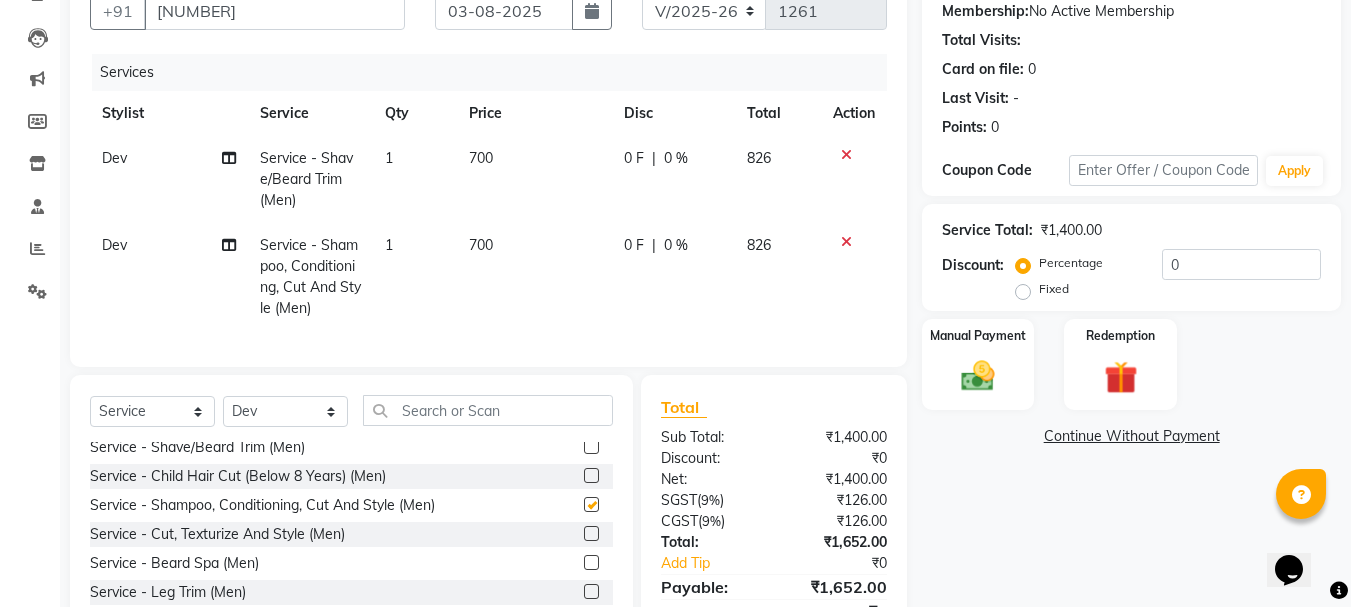 checkbox on "false" 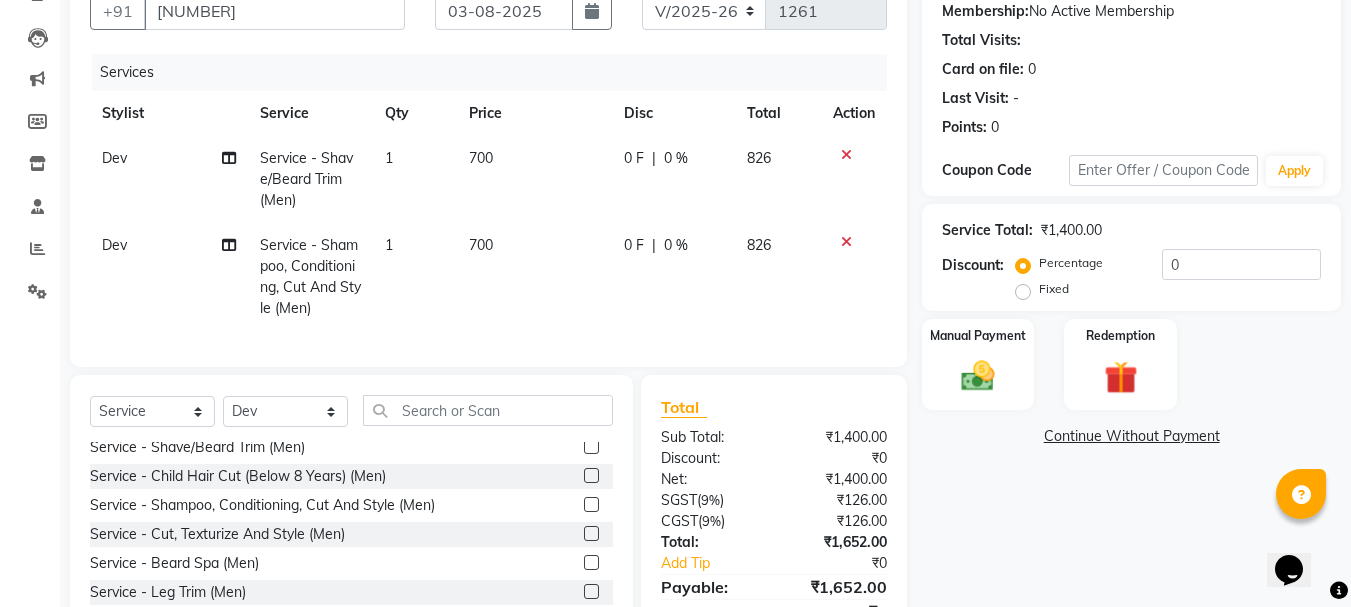 click on "700" 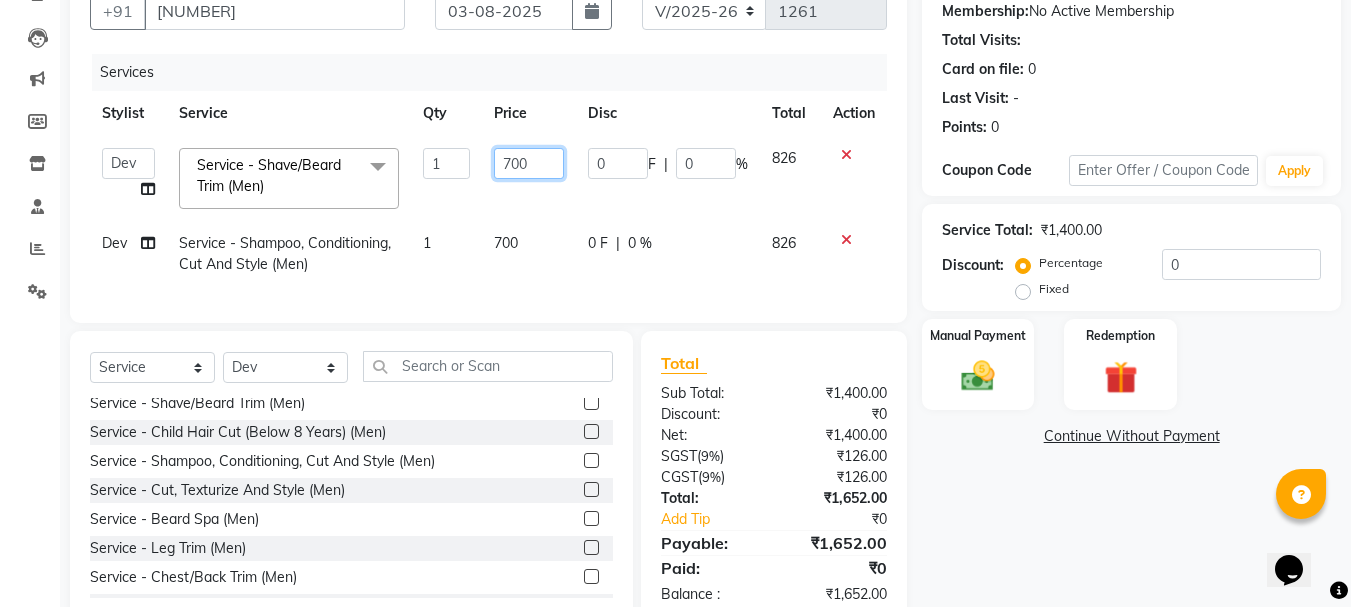 click on "700" 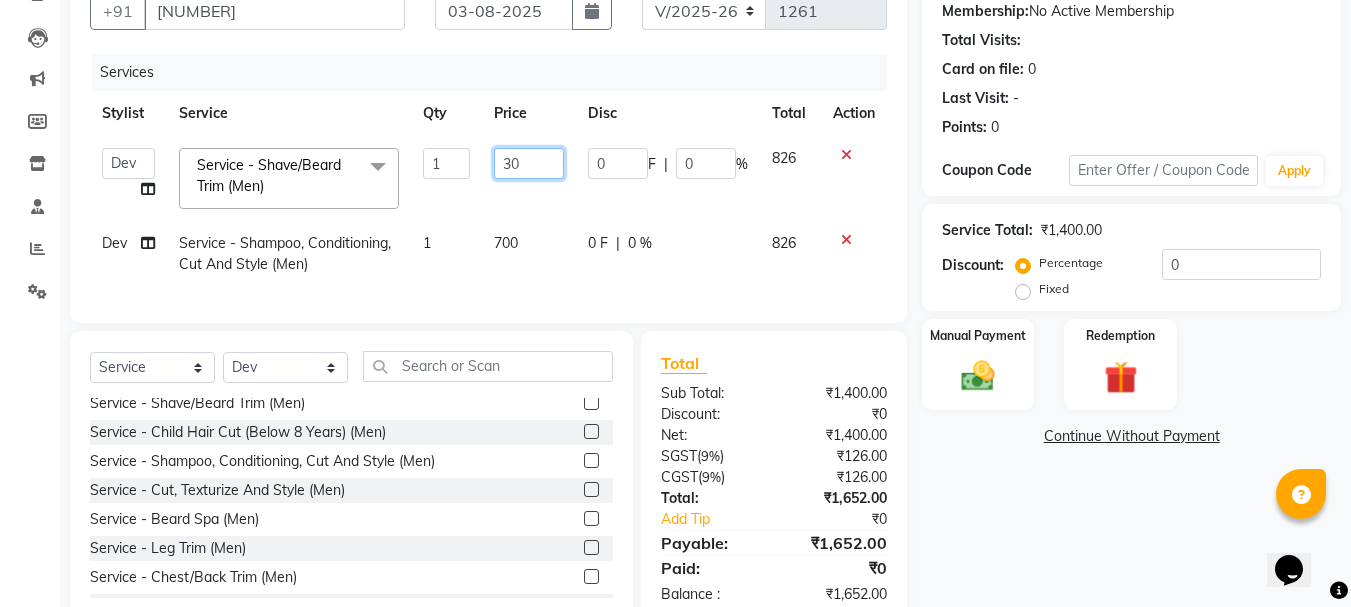 type on "300" 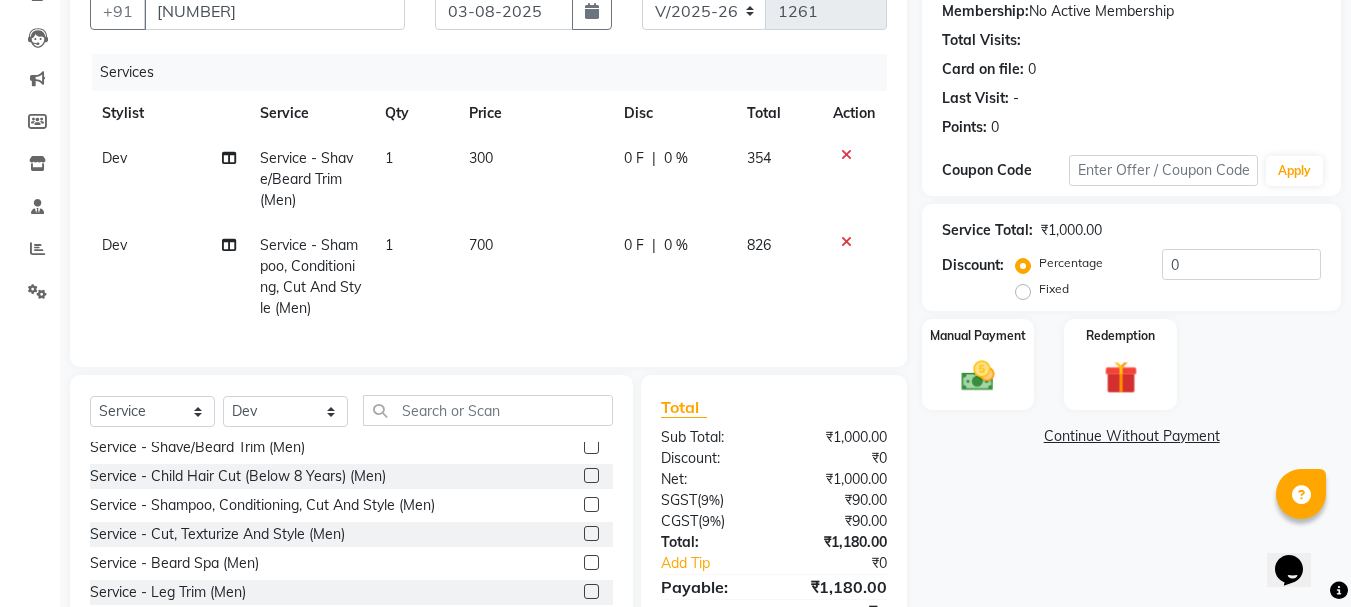 click on "700" 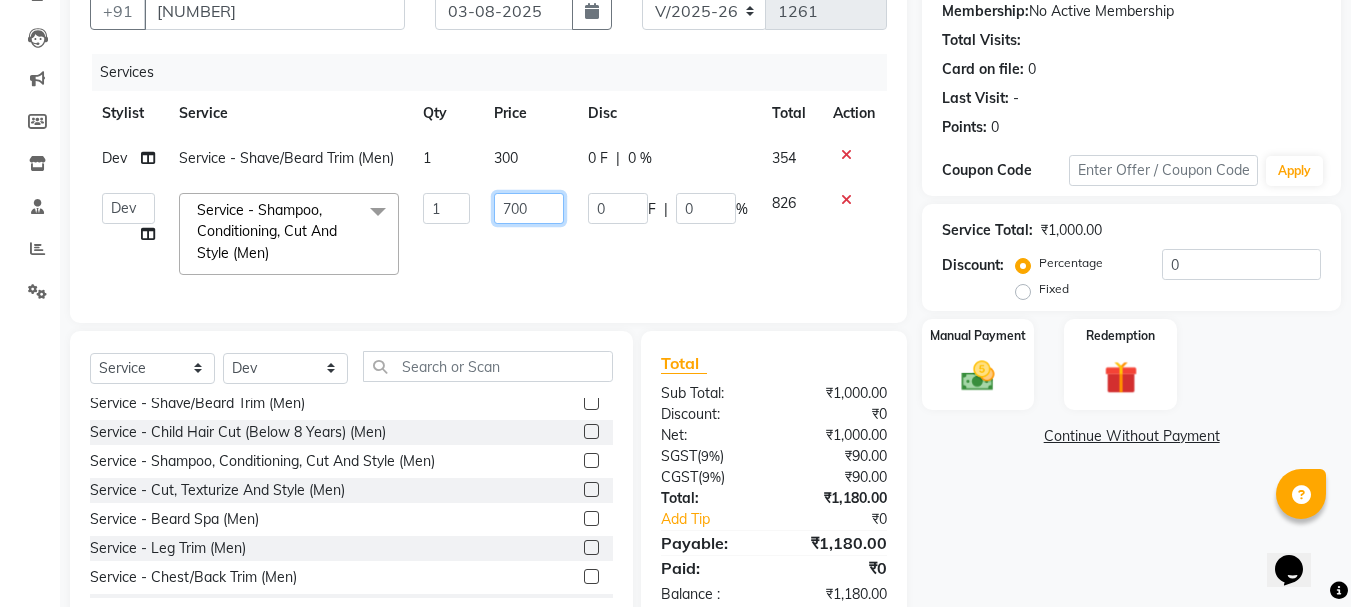 click on "700" 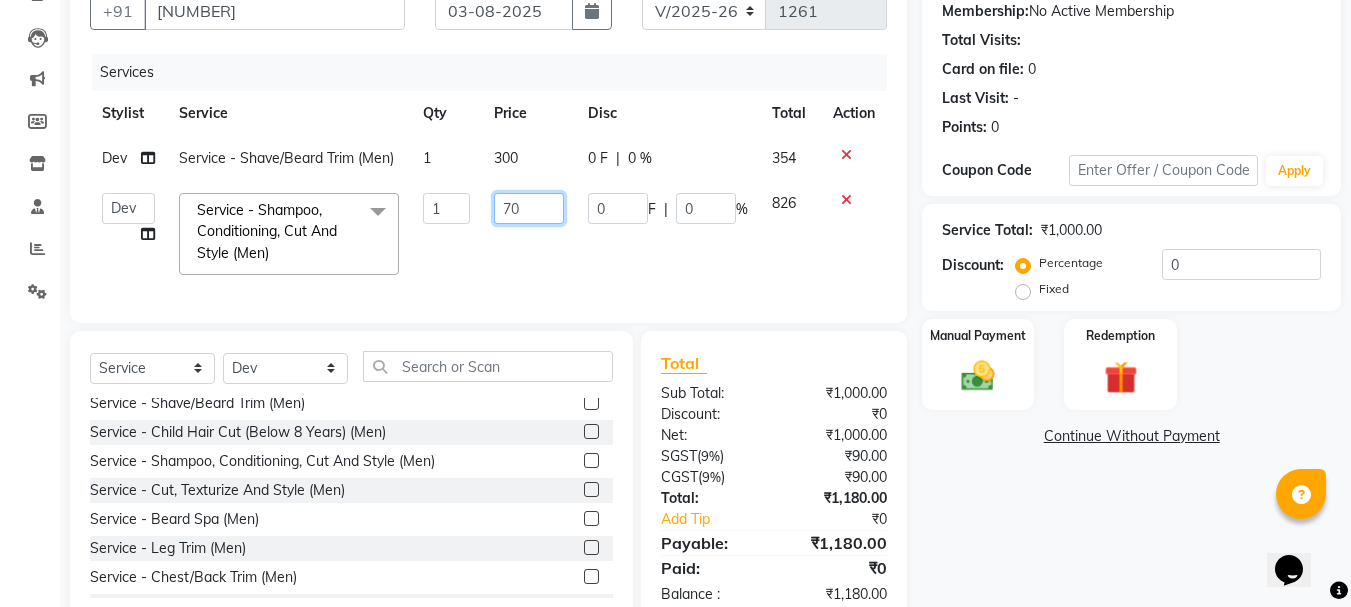 type on "7" 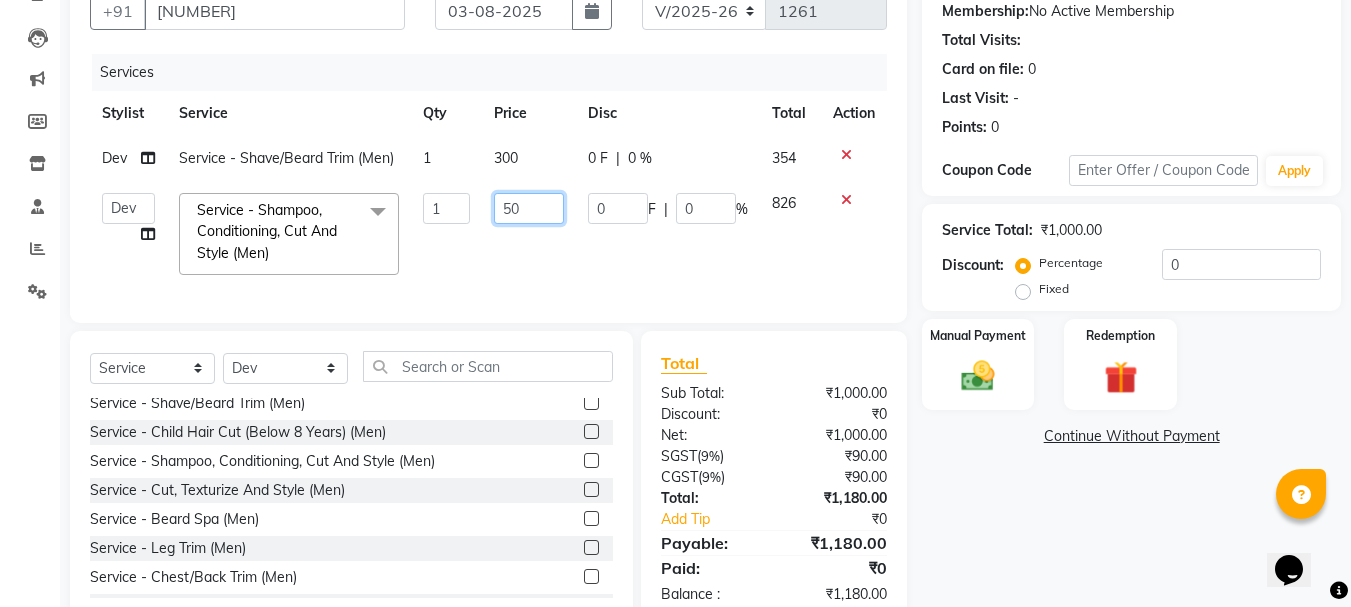 type on "500" 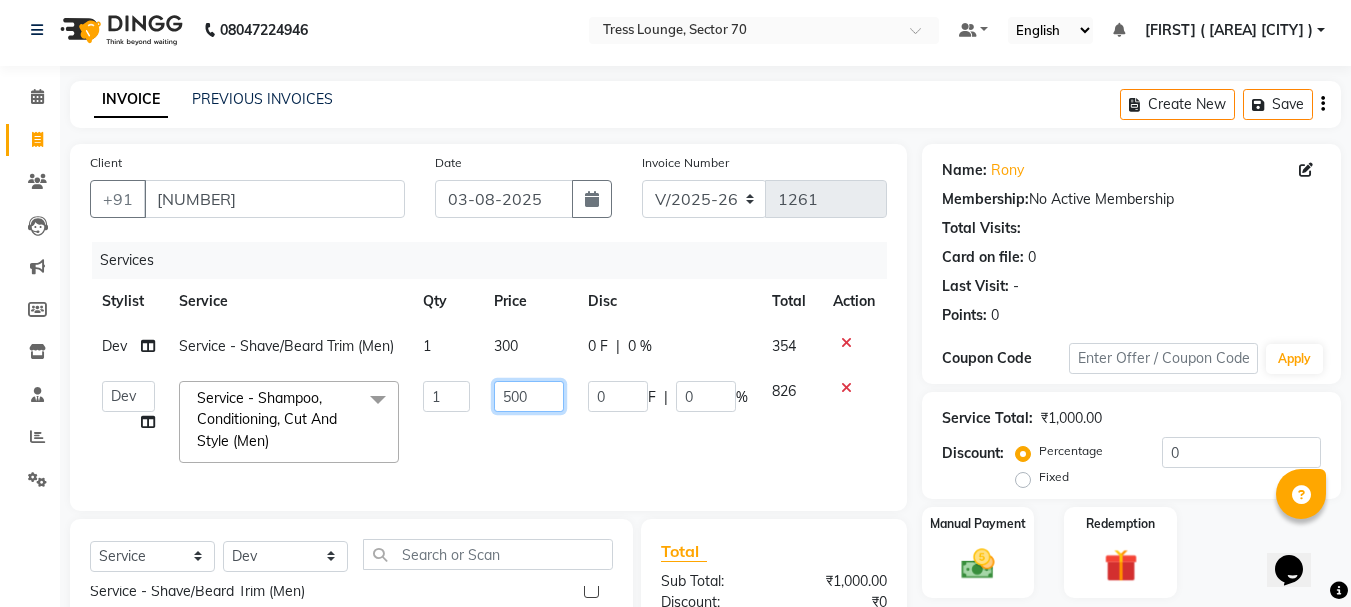scroll, scrollTop: 0, scrollLeft: 0, axis: both 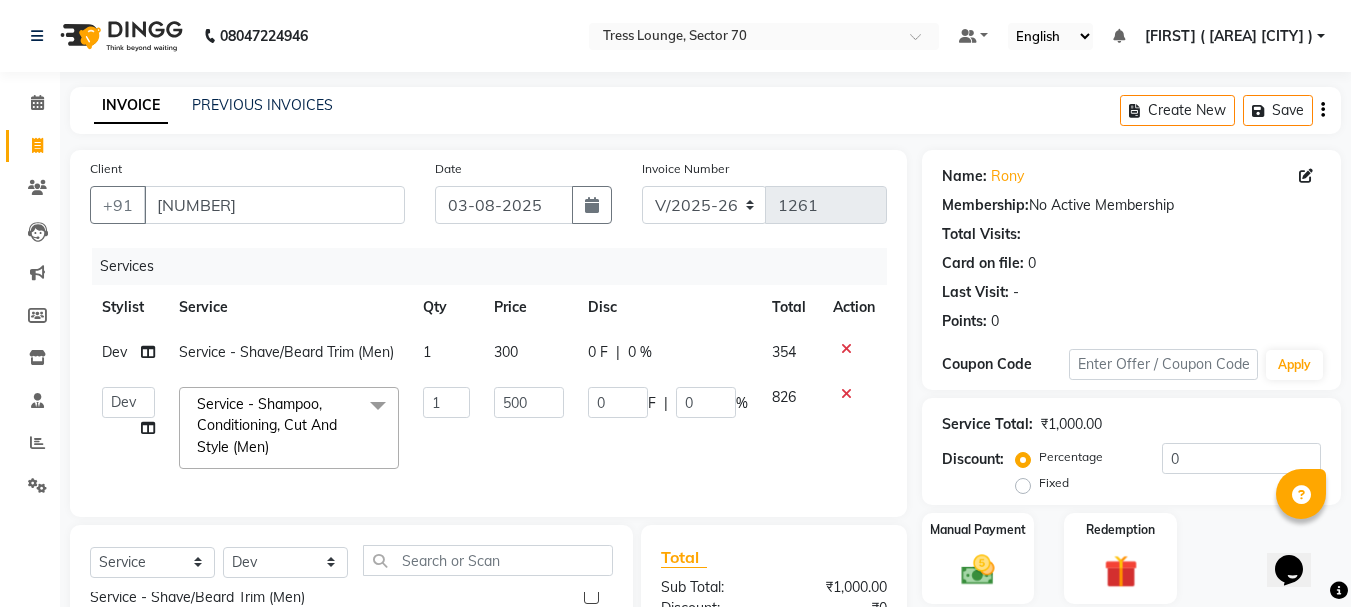 click 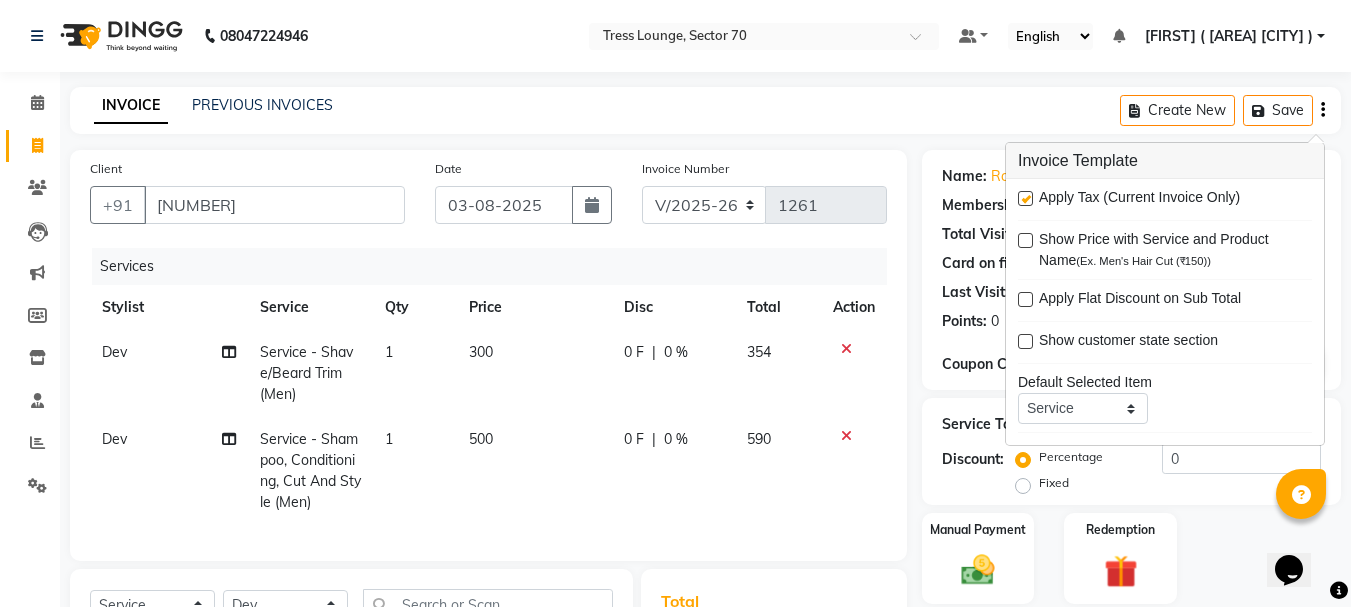 click at bounding box center [1025, 198] 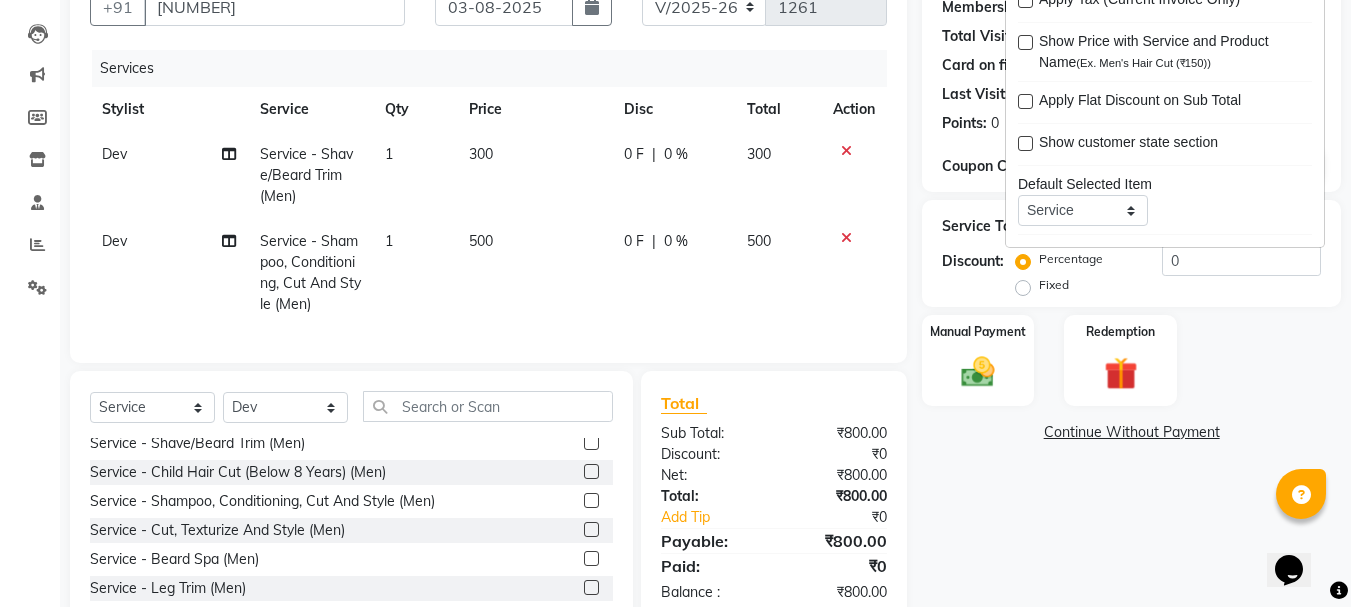 scroll, scrollTop: 302, scrollLeft: 0, axis: vertical 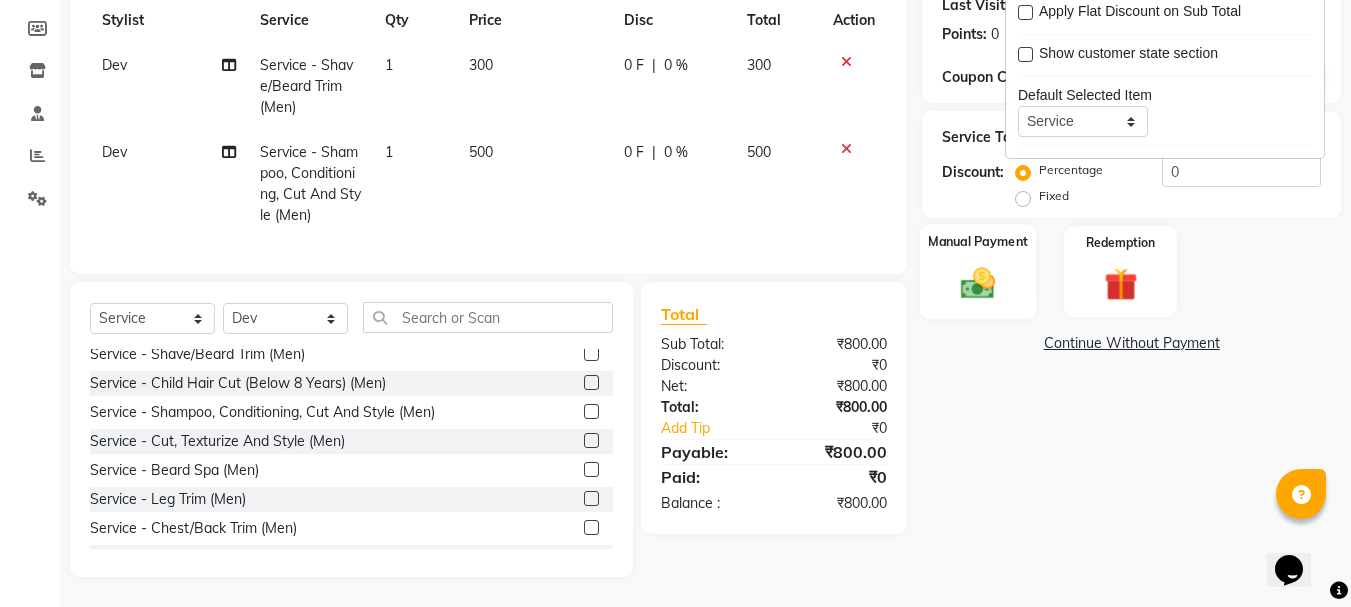 click 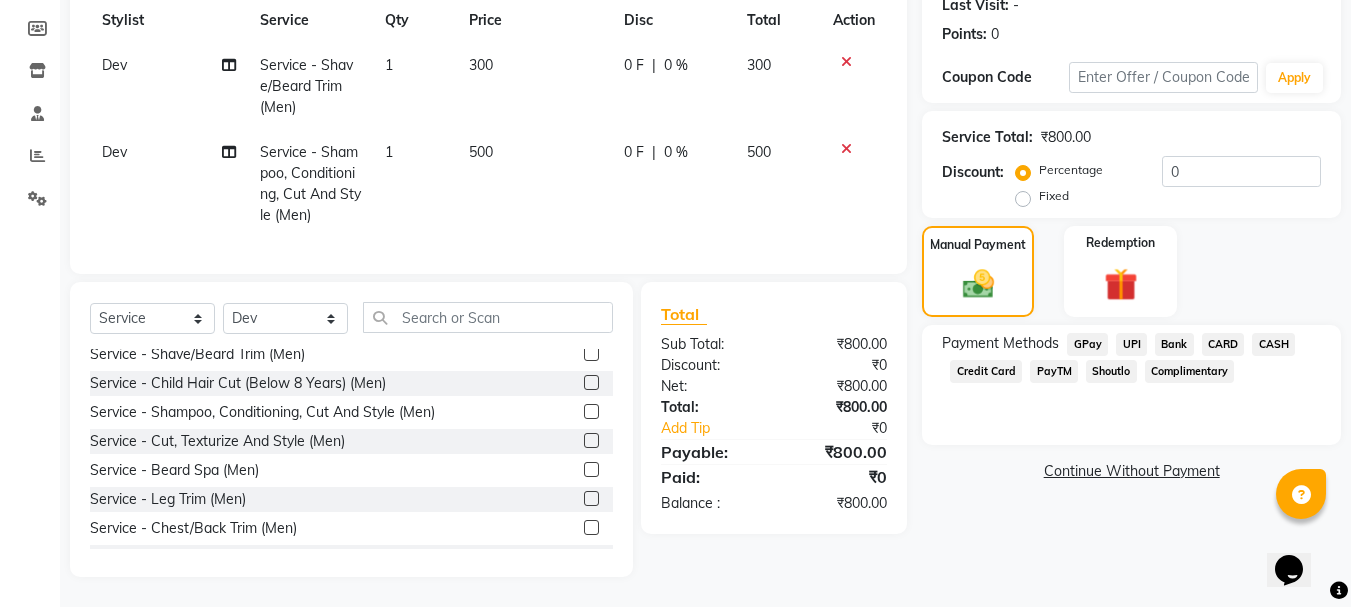 click on "CARD" 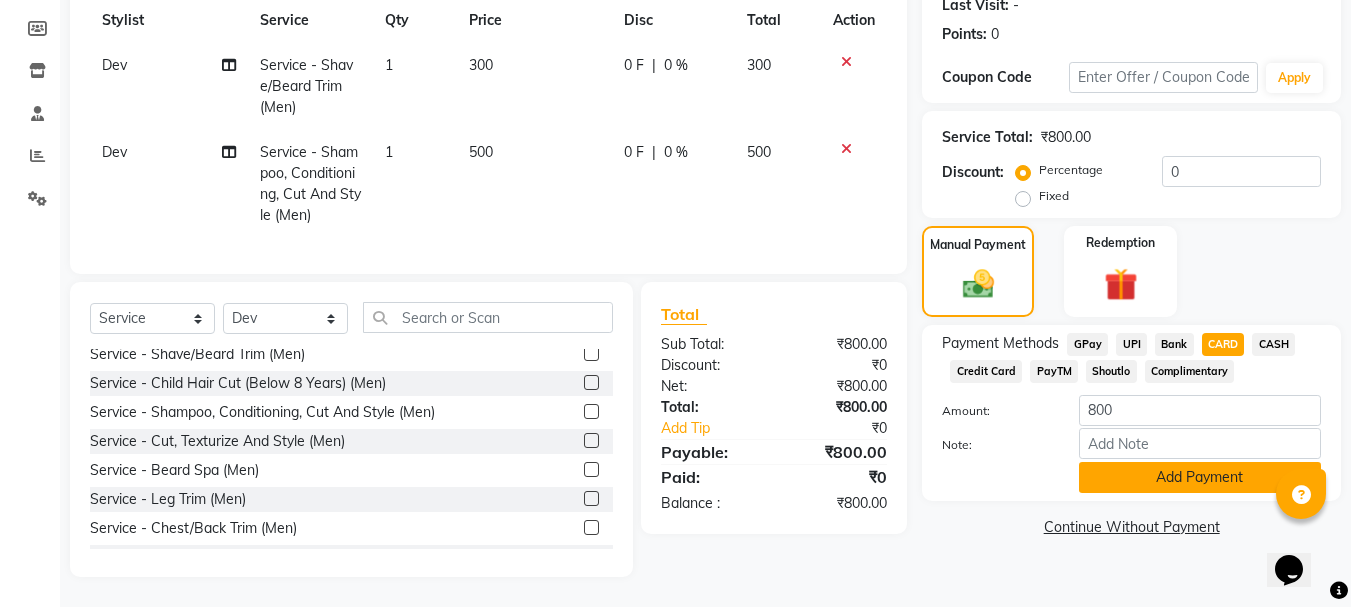 click on "Add Payment" 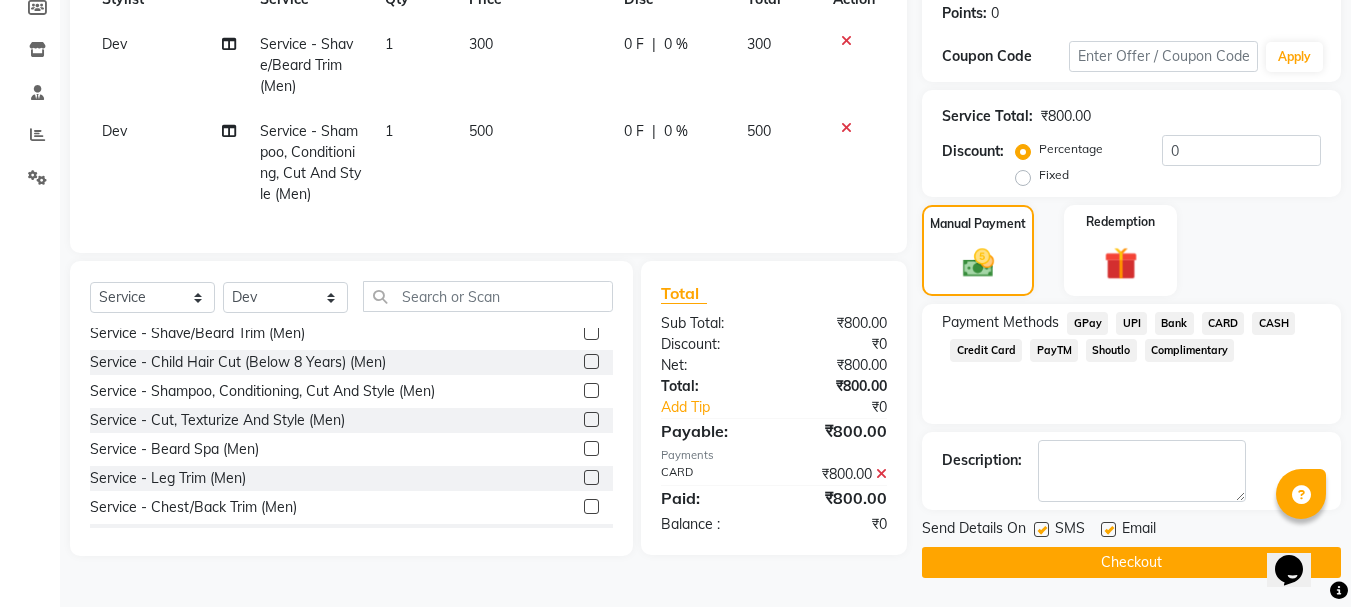 scroll, scrollTop: 309, scrollLeft: 0, axis: vertical 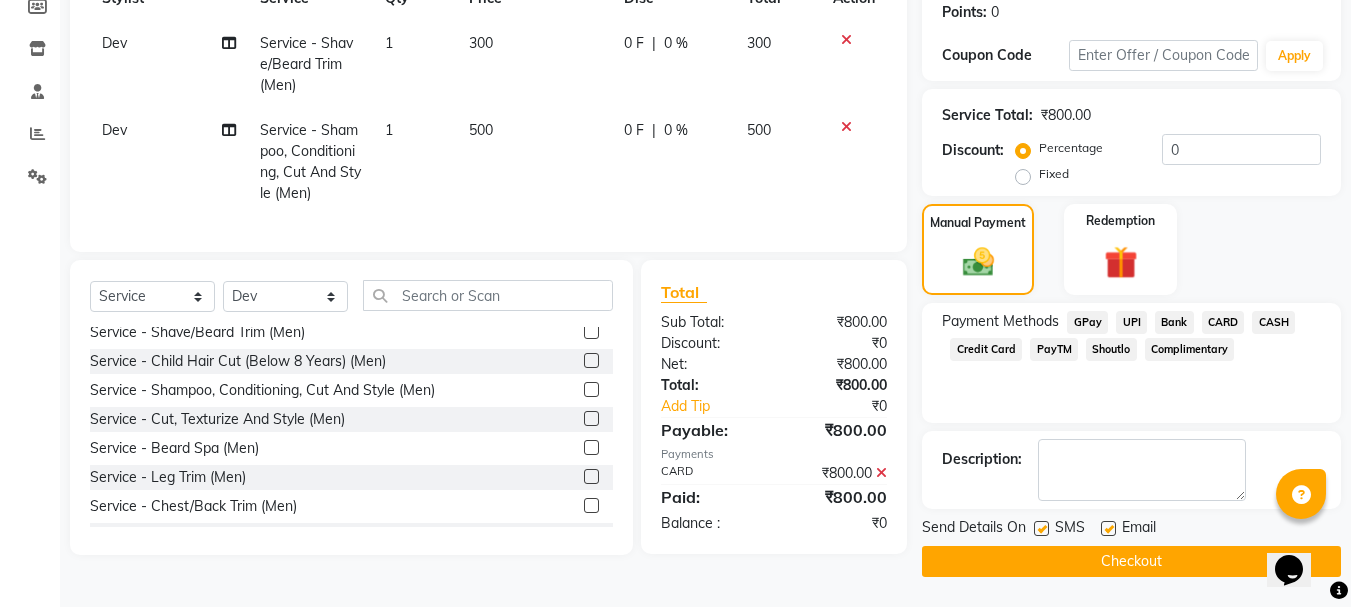 click 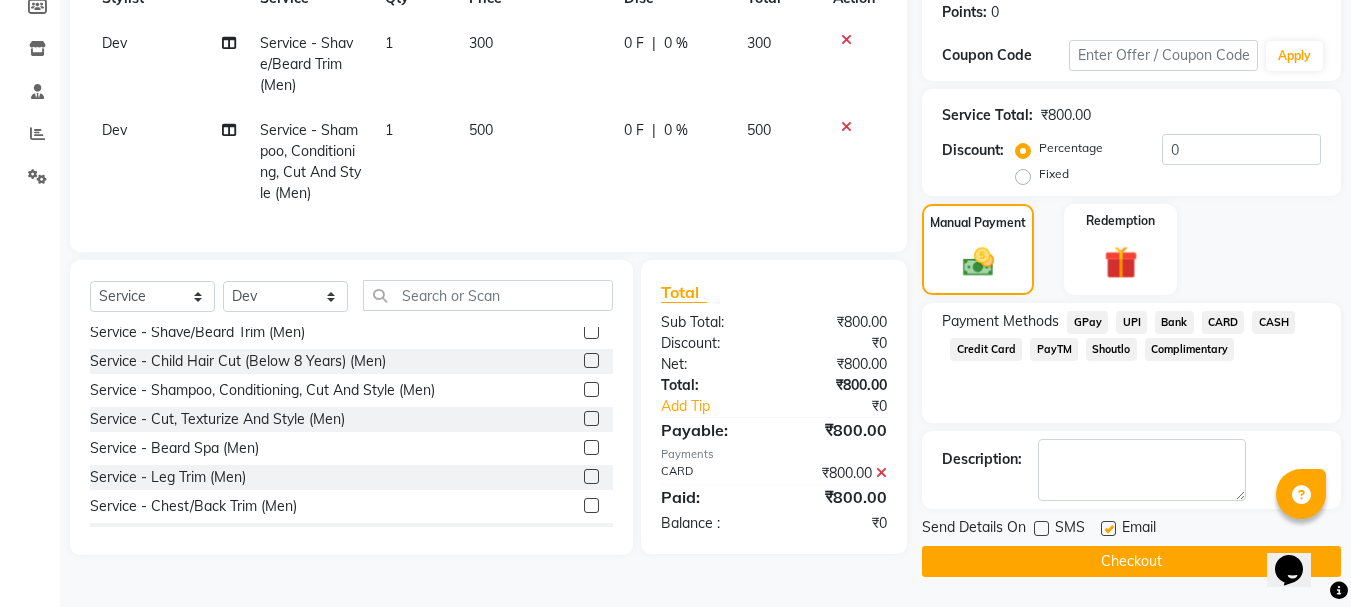 click on "Checkout" 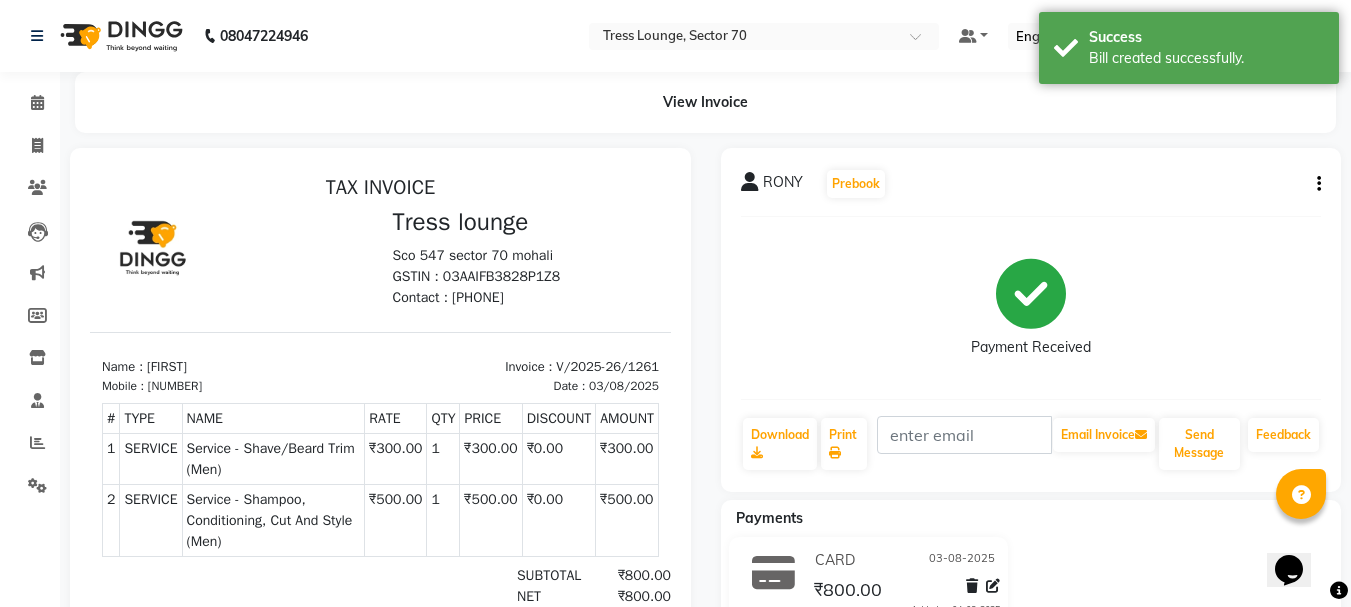 scroll, scrollTop: 0, scrollLeft: 0, axis: both 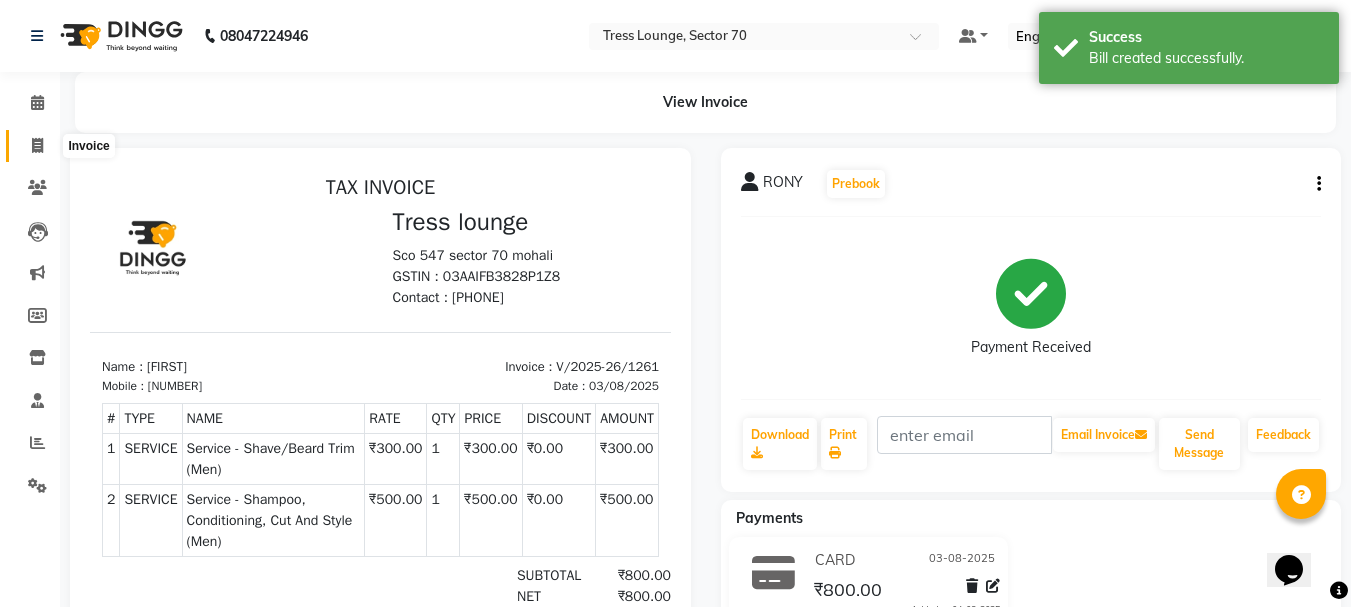 click 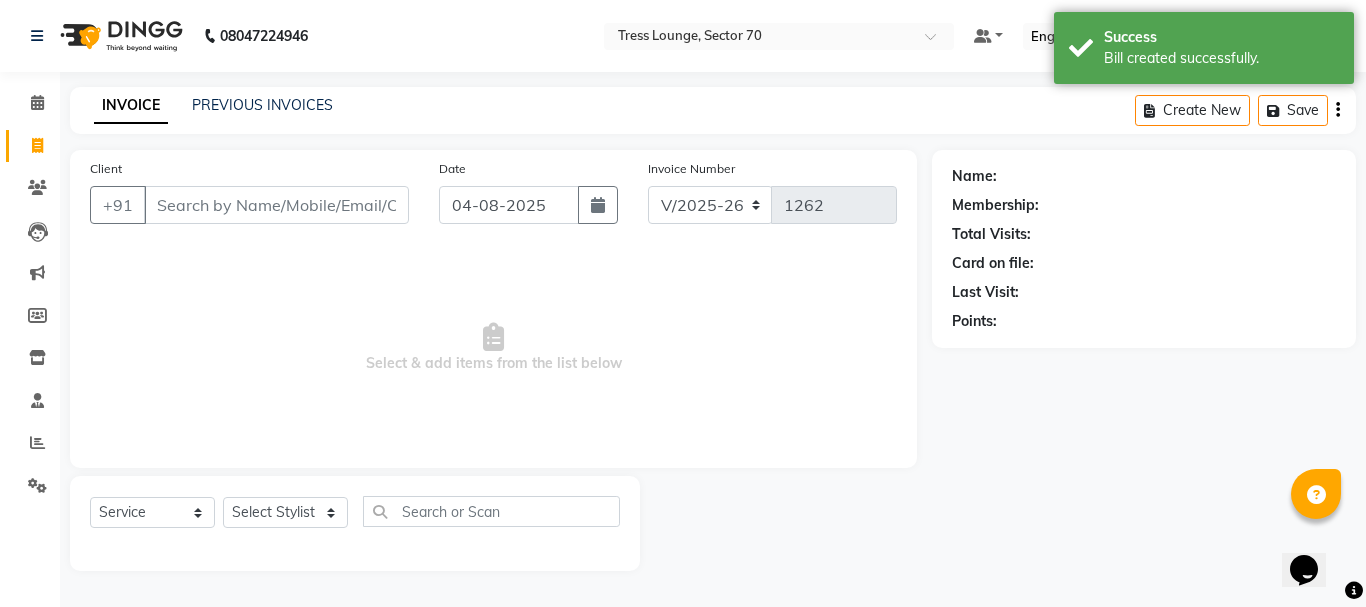 click on "Calendar" 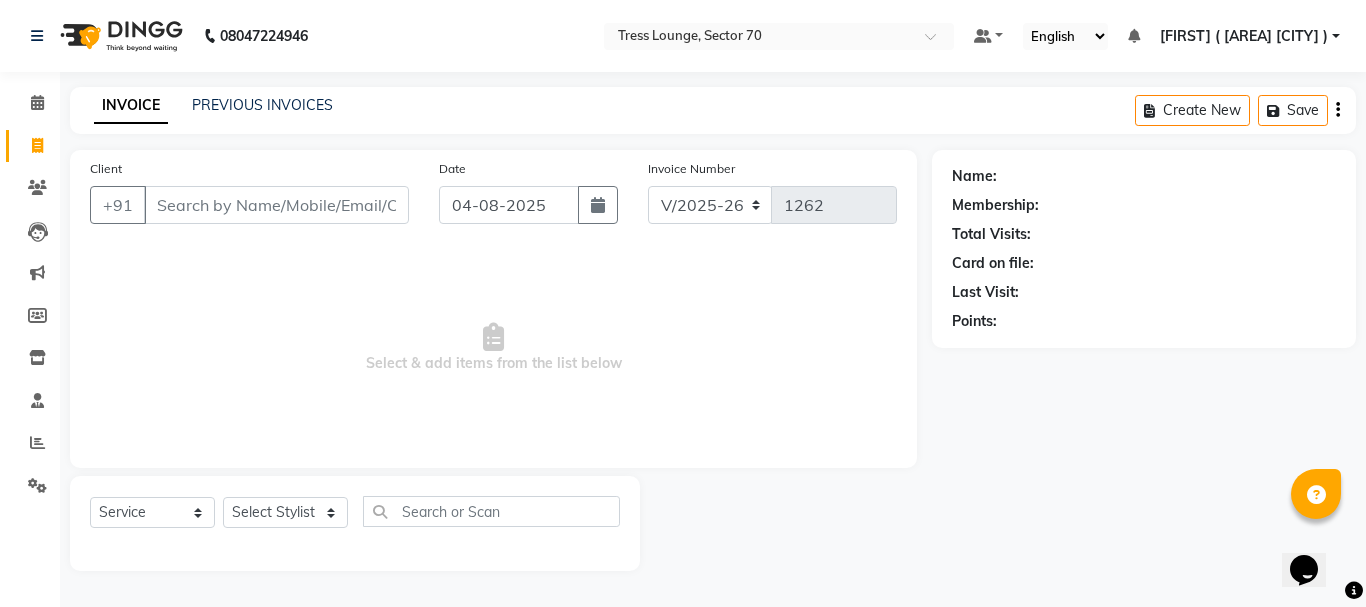 drag, startPoint x: 0, startPoint y: 158, endPoint x: 348, endPoint y: 268, distance: 364.97122 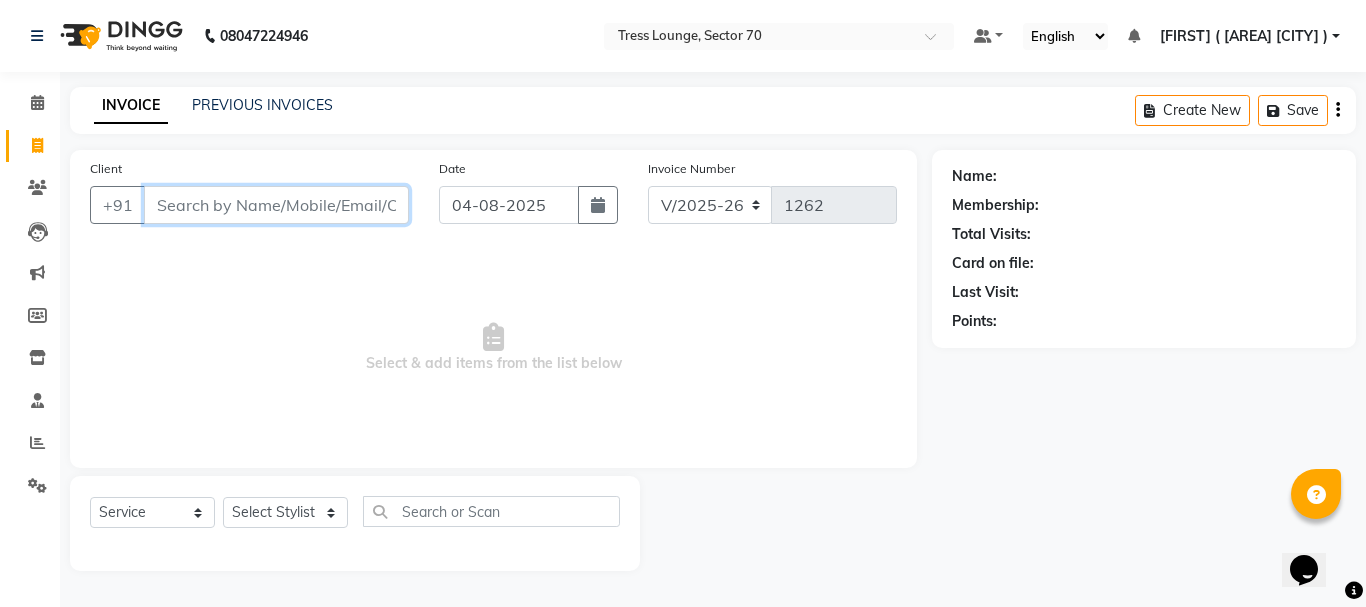 click on "Client" at bounding box center (276, 205) 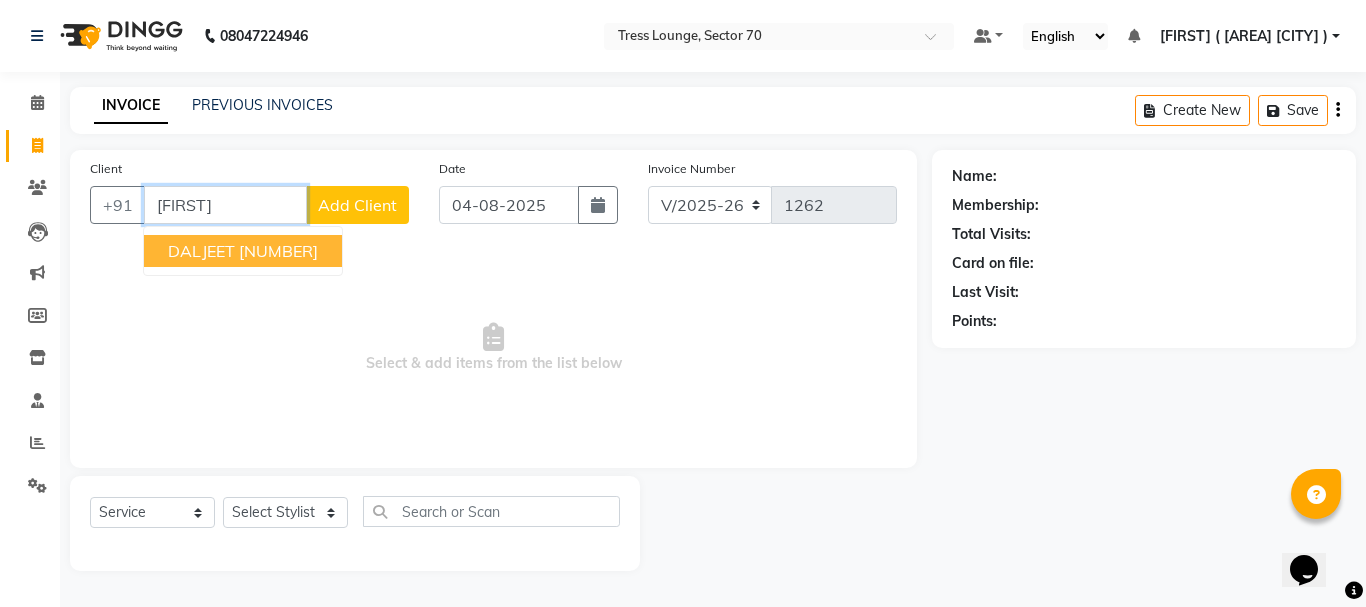 click on "[NUMBER]" at bounding box center (278, 251) 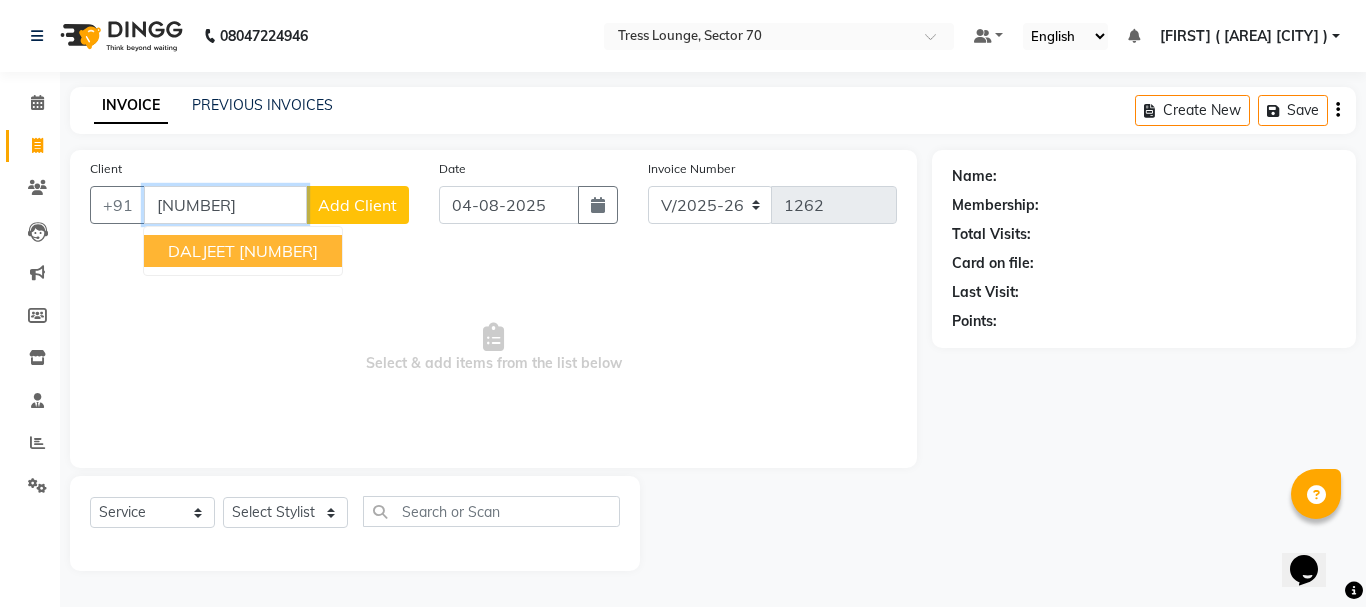 type on "[NUMBER]" 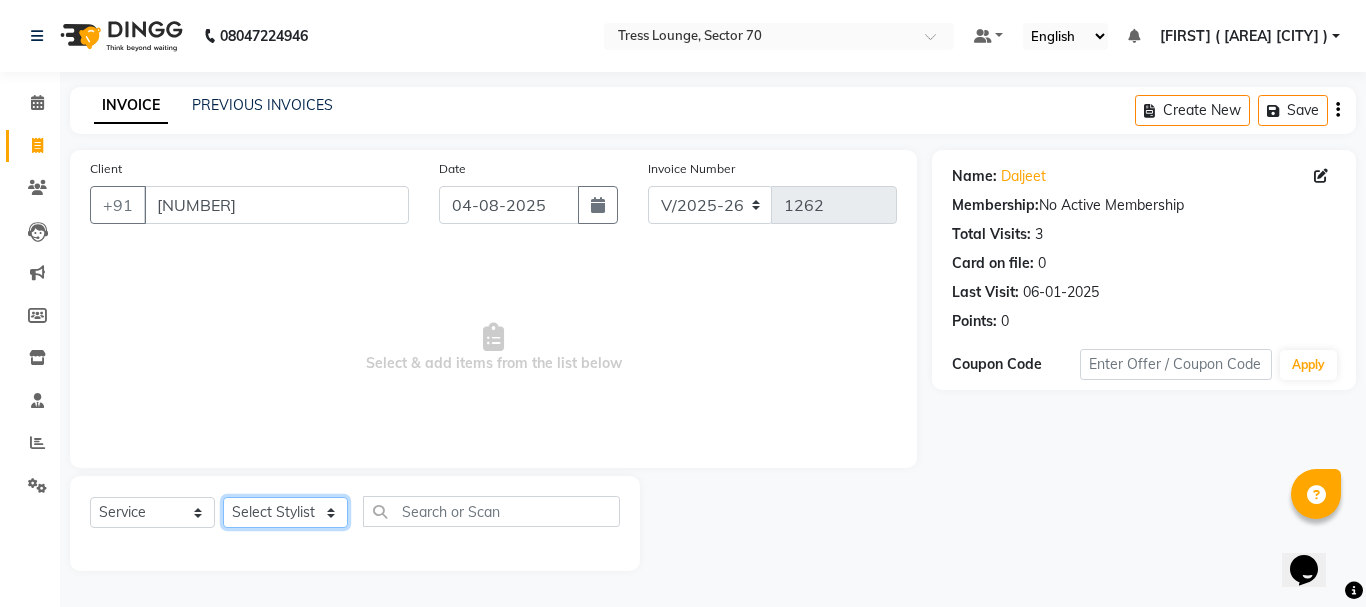 click on "Select Stylist Aman  Anni  Ashu  Dev  Gagan  Laxmi  Mohit Monu  Rahul  Sahil Shivani  shruti Vikas" 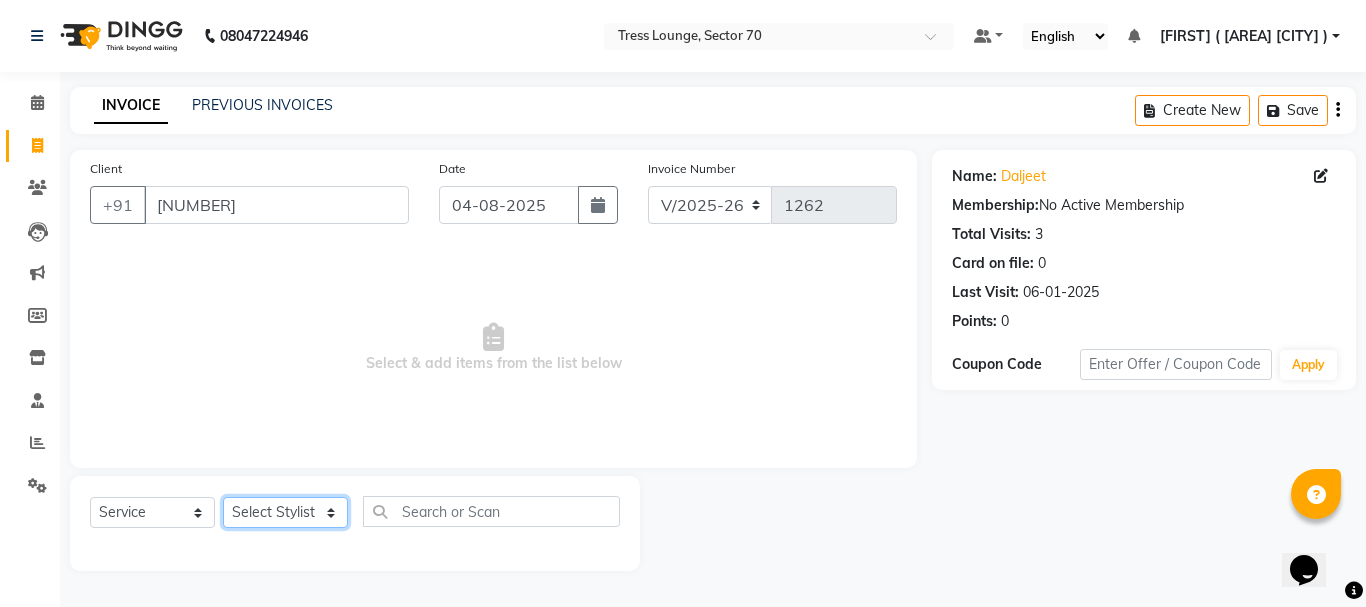 select on "46192" 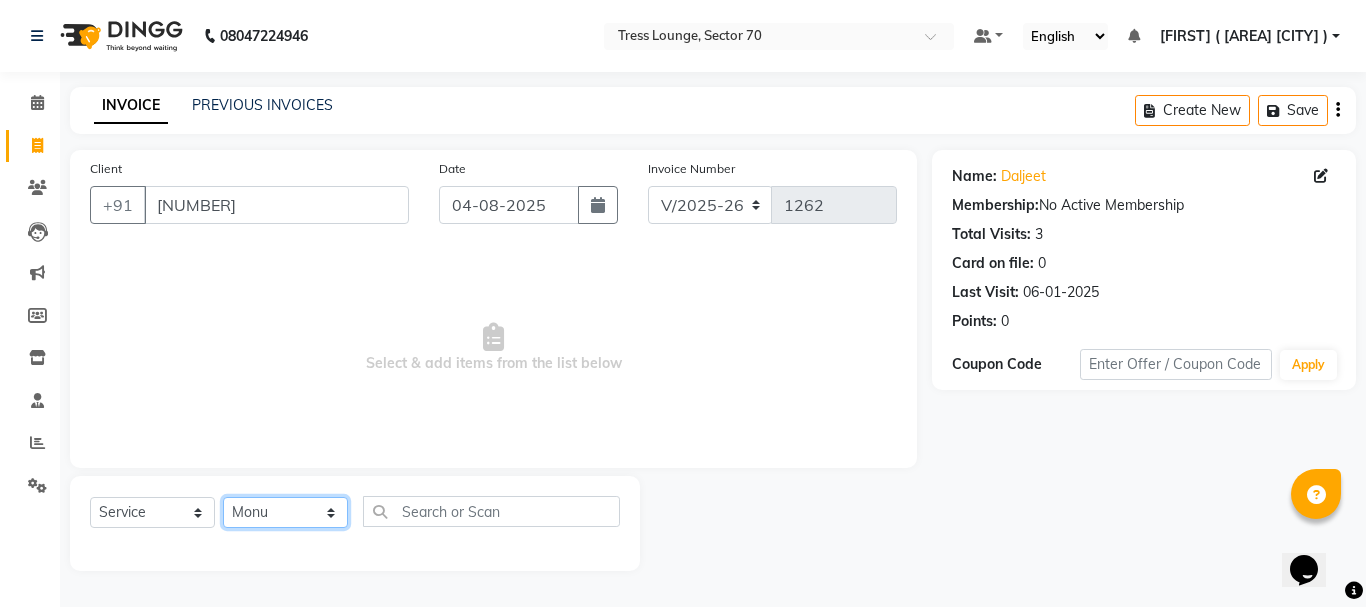 click on "Select Stylist Aman  Anni  Ashu  Dev  Gagan  Laxmi  Mohit Monu  Rahul  Sahil Shivani  shruti Vikas" 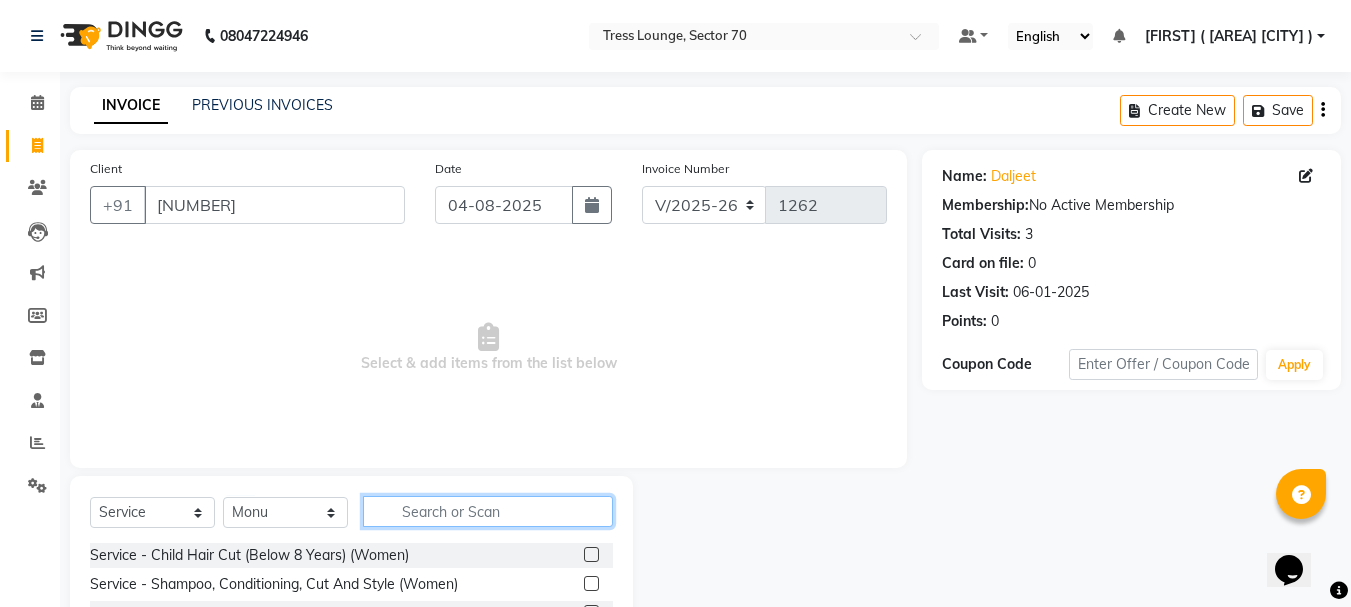 click 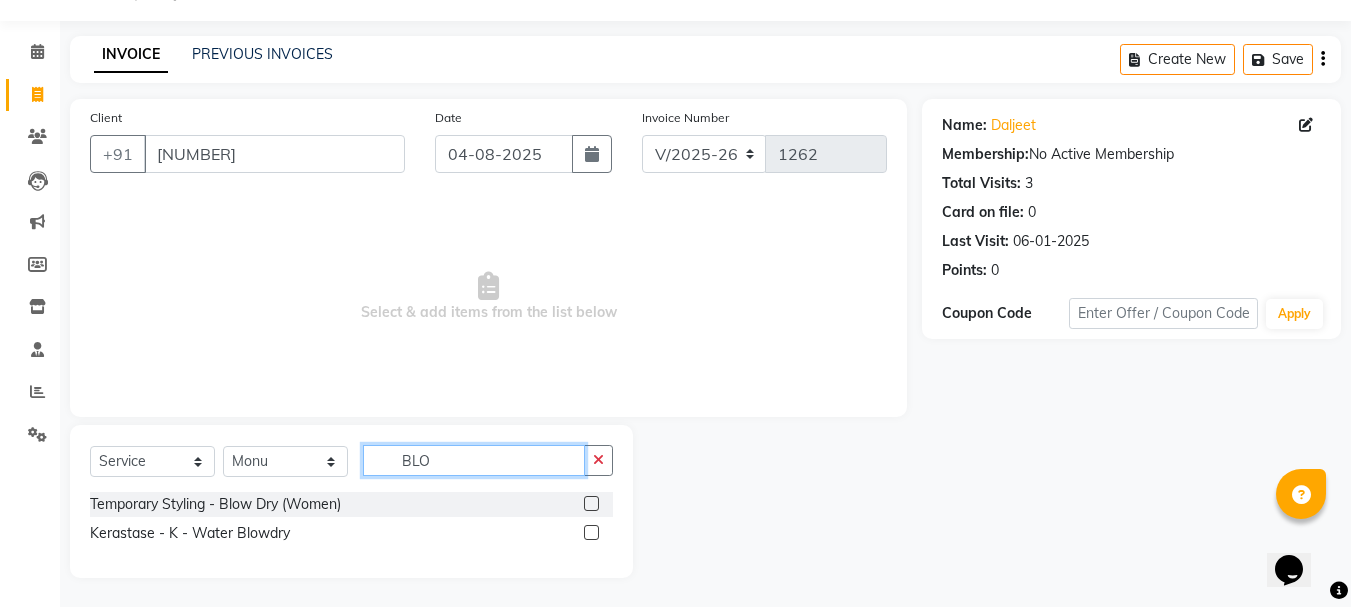 scroll, scrollTop: 52, scrollLeft: 0, axis: vertical 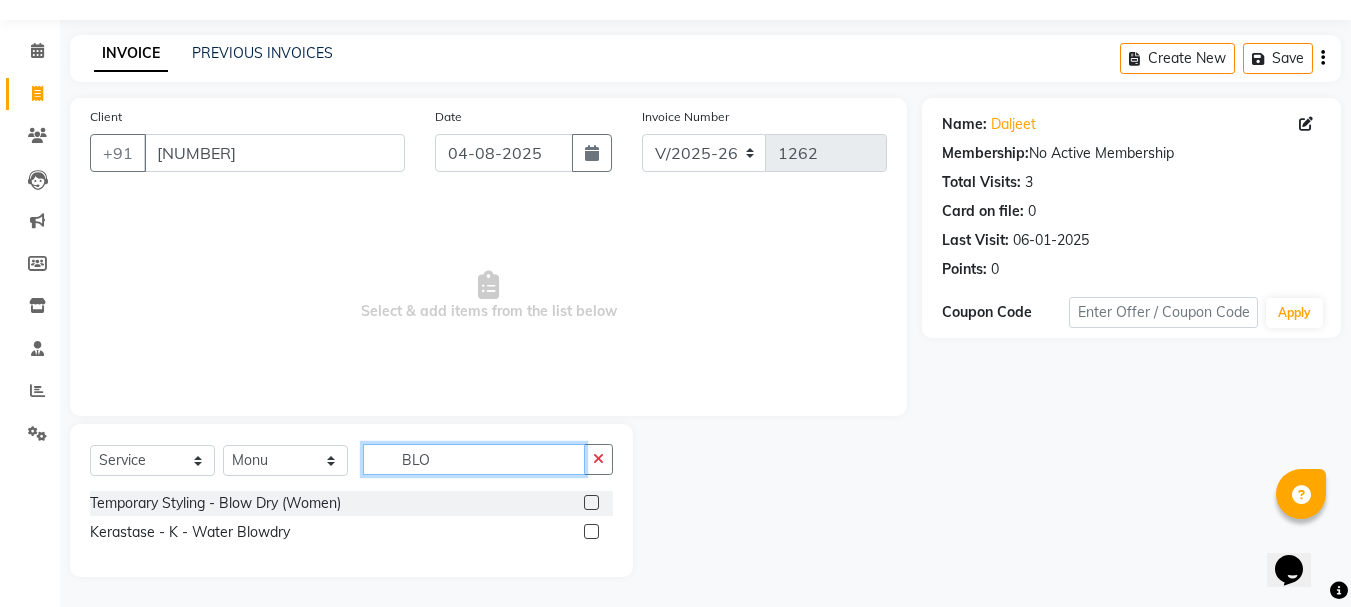 type on "BLO" 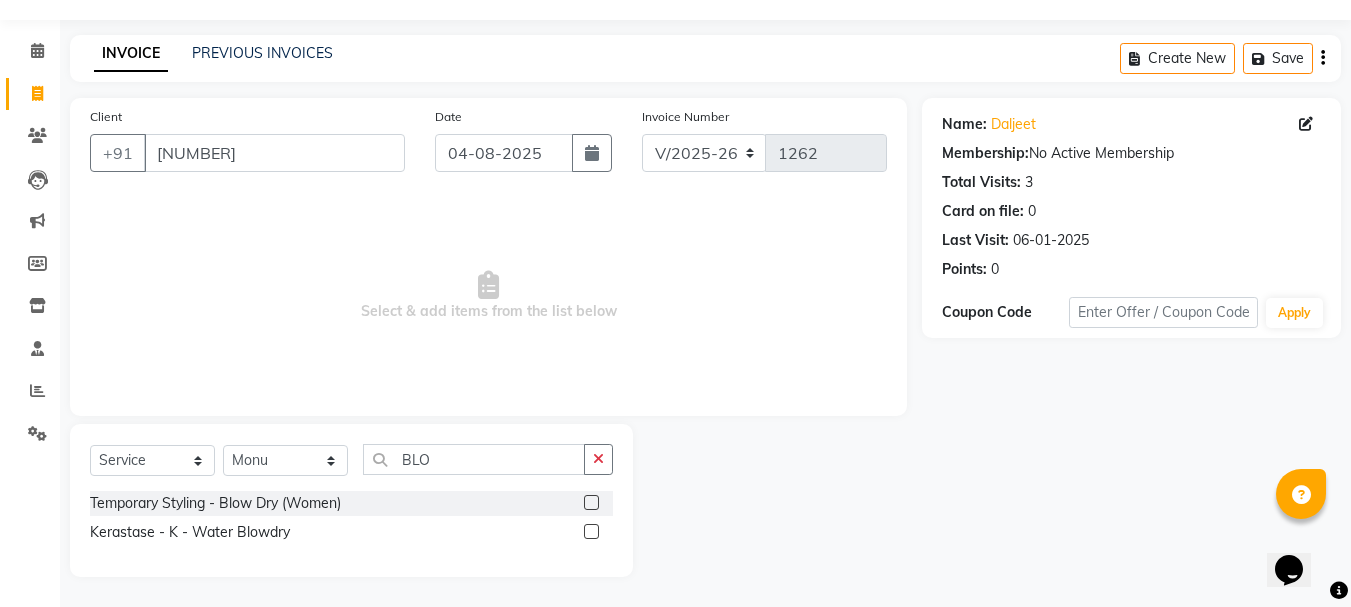 click 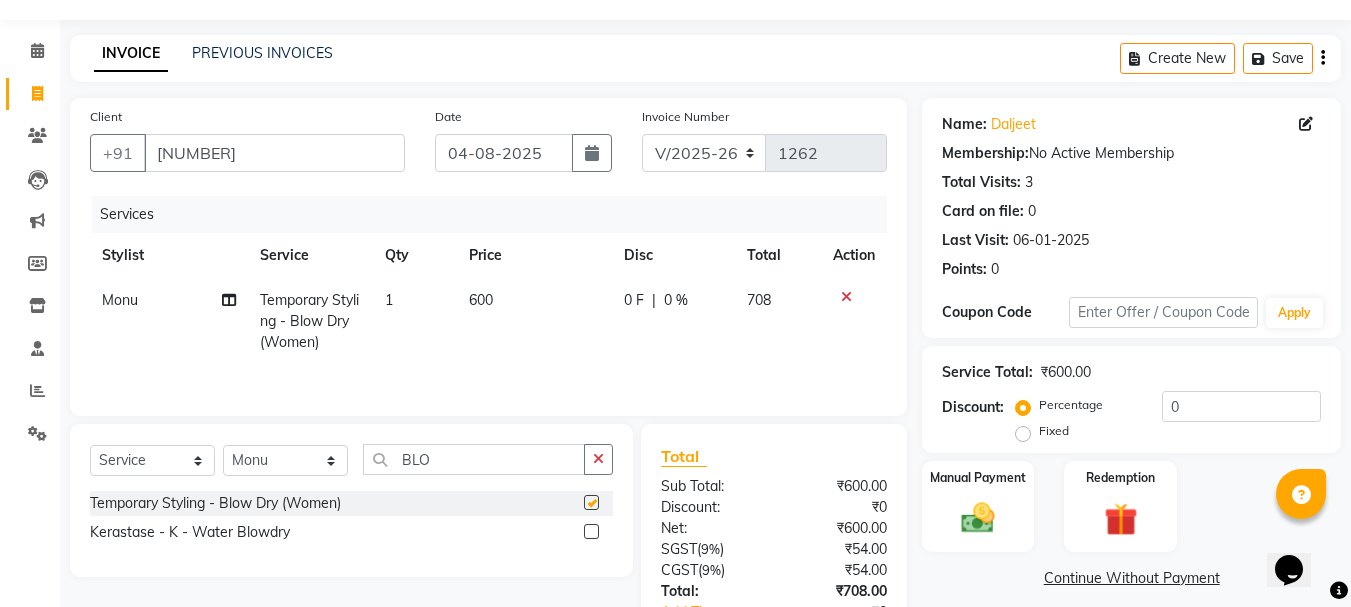 click on "600" 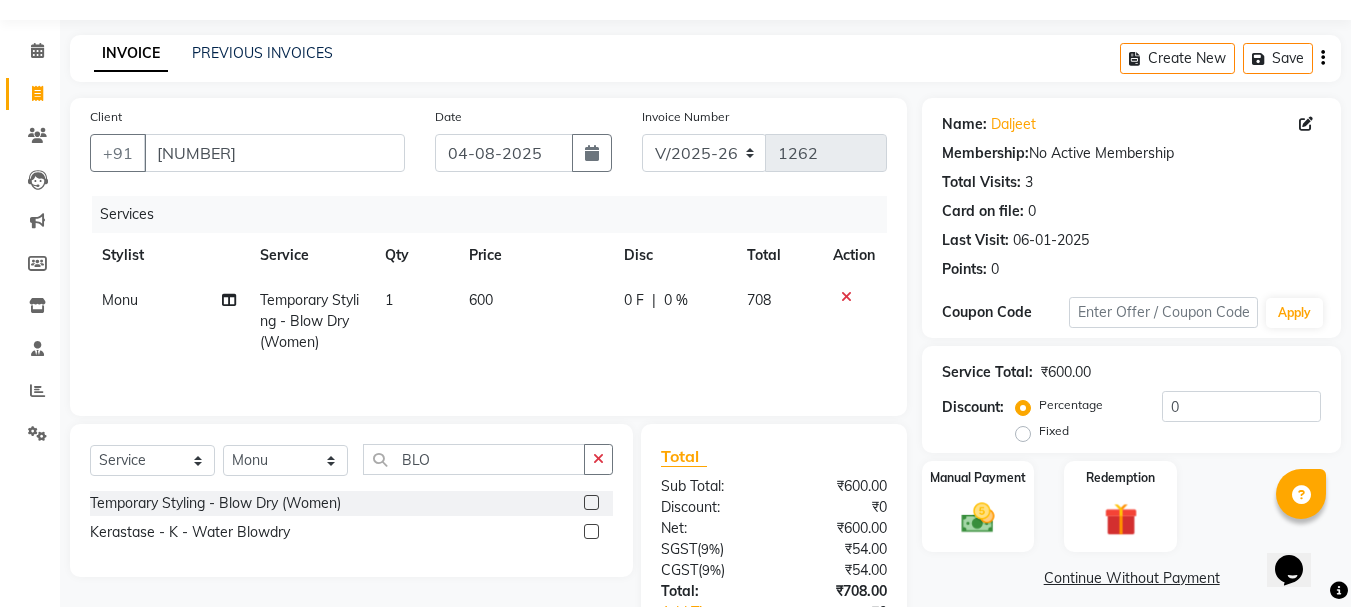 checkbox on "false" 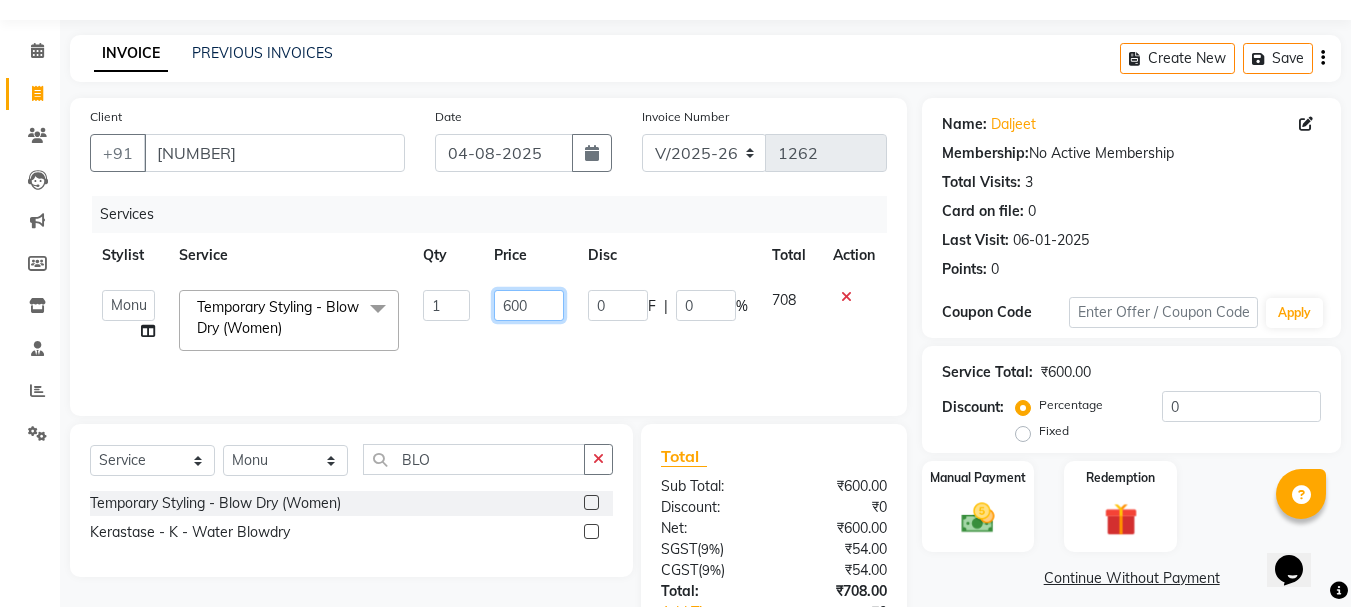 click on "600" 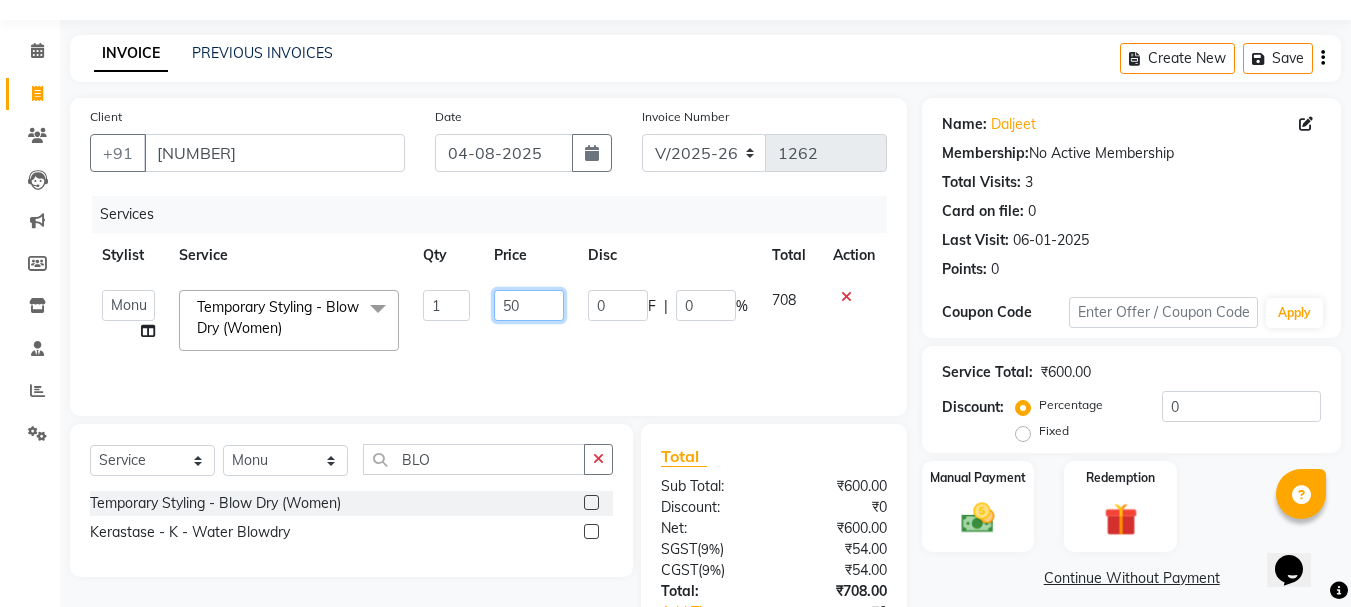 type on "500" 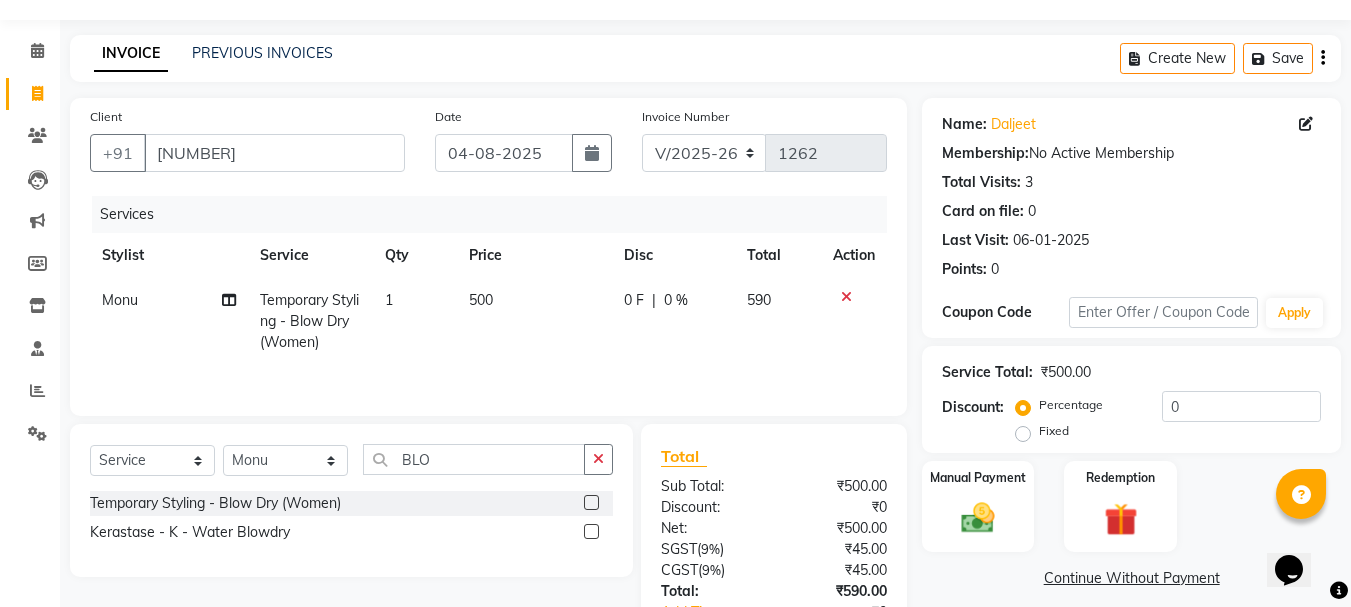 click on "1" 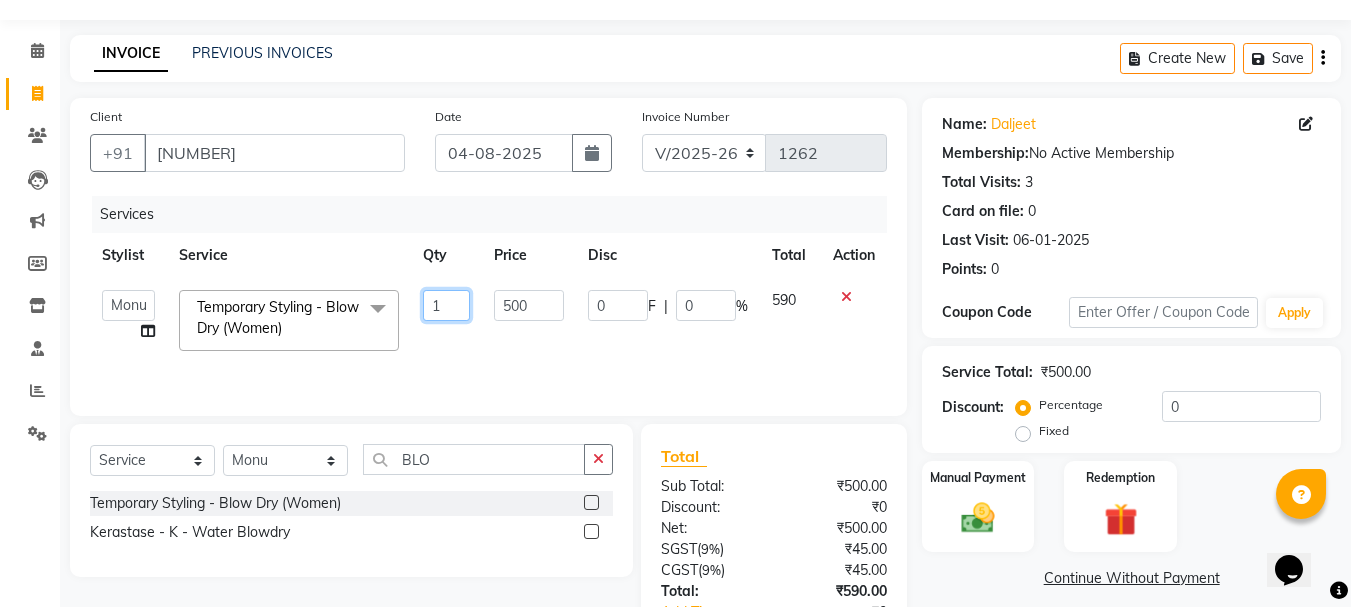 click on "1" 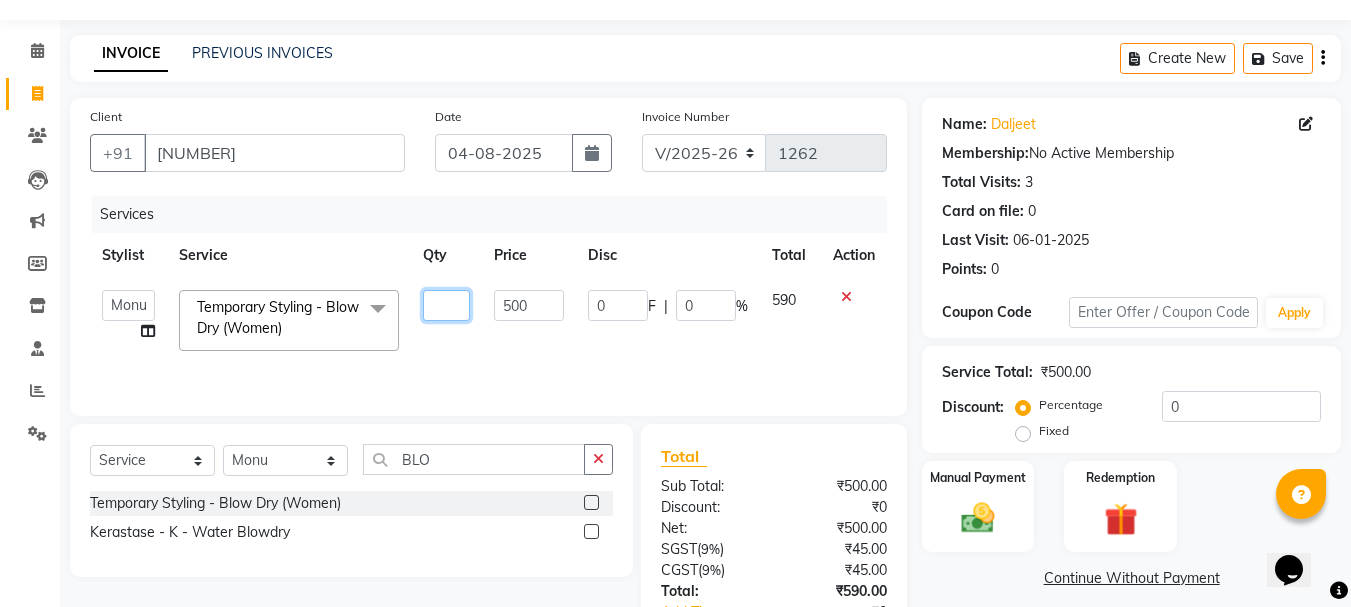 type on "2" 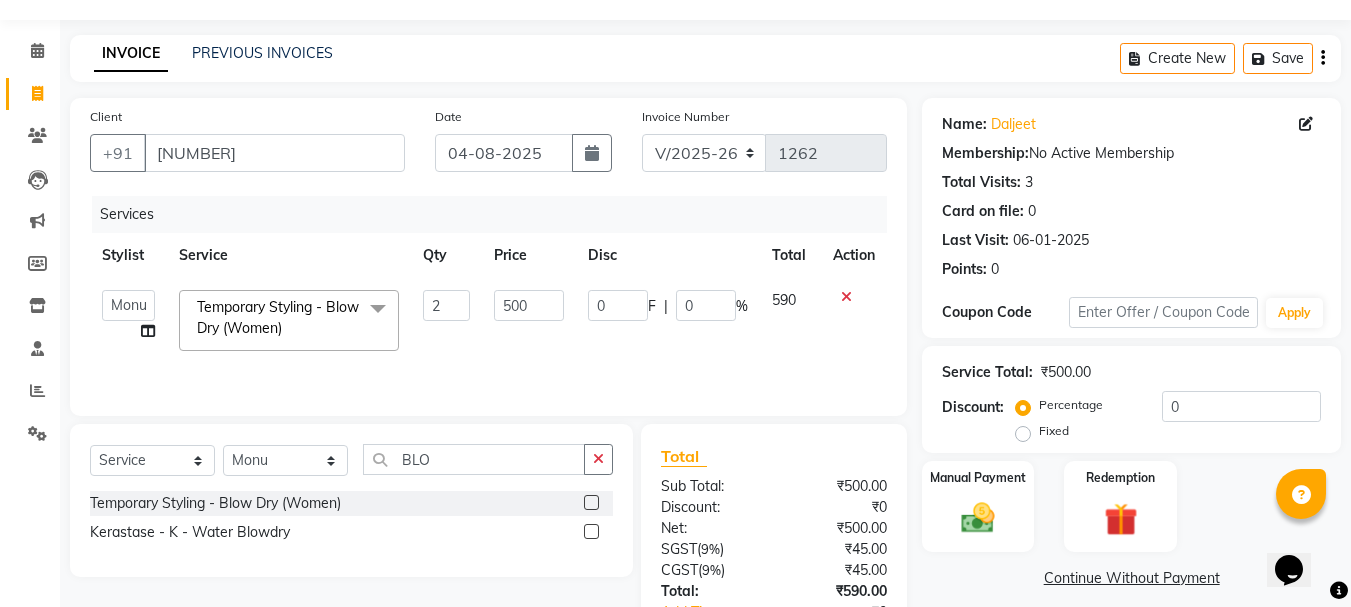 click on "Services" 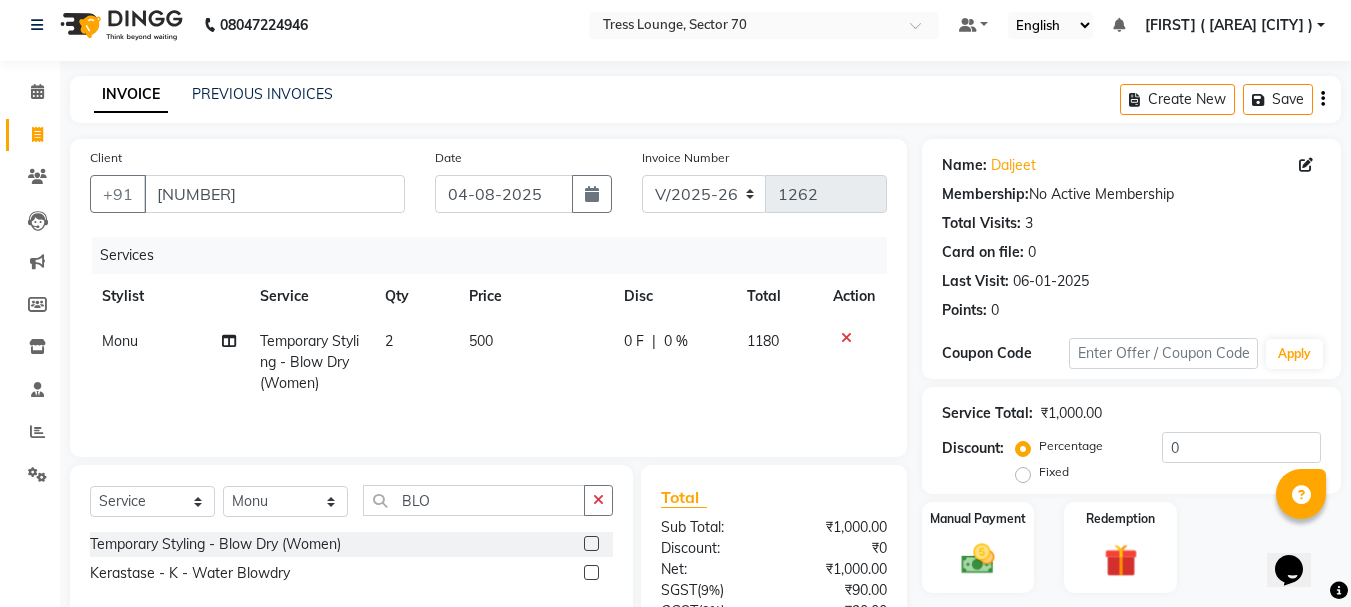 scroll, scrollTop: 0, scrollLeft: 0, axis: both 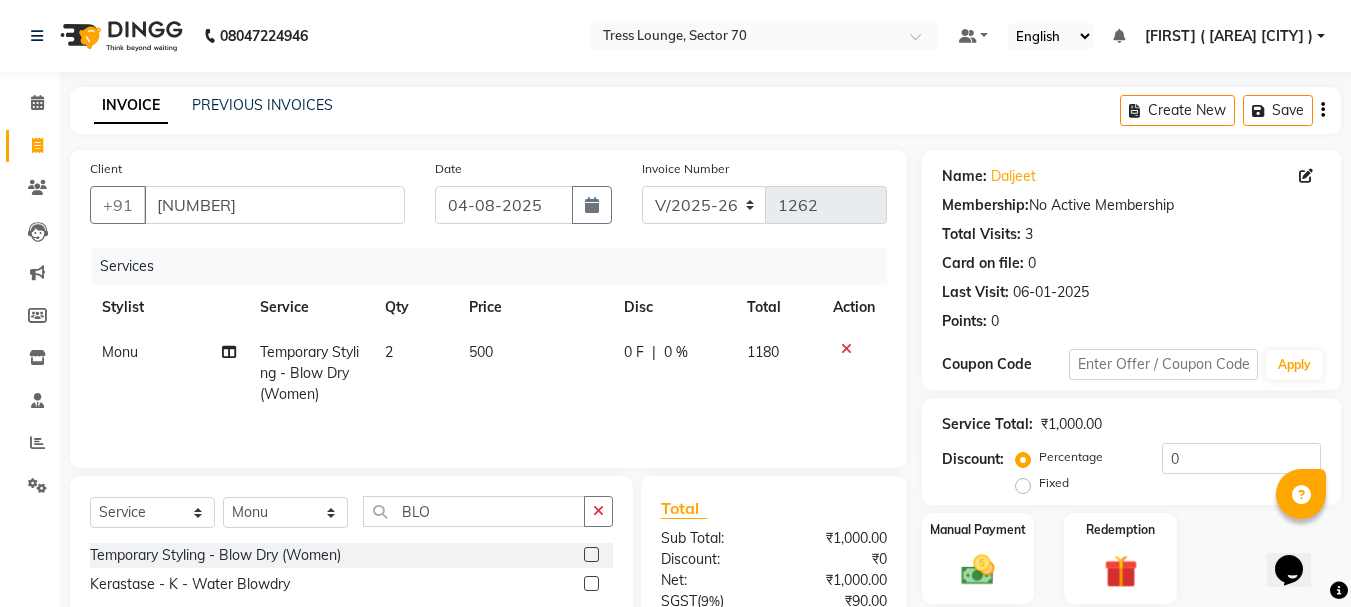 click 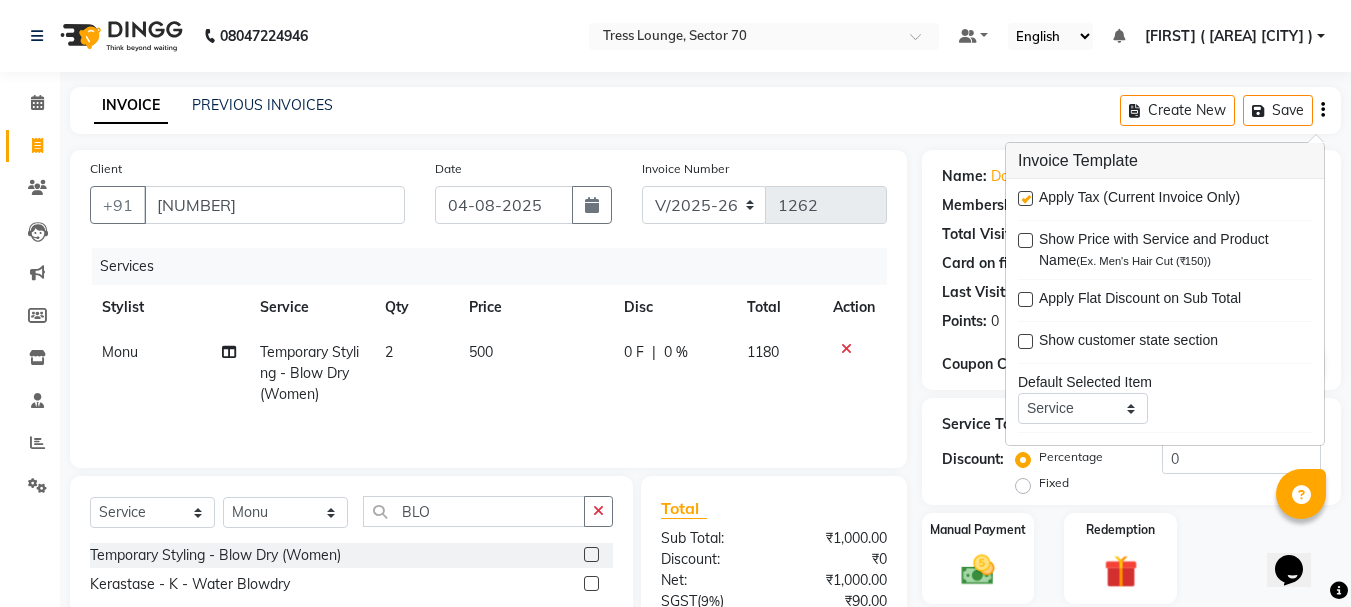 click at bounding box center [1025, 198] 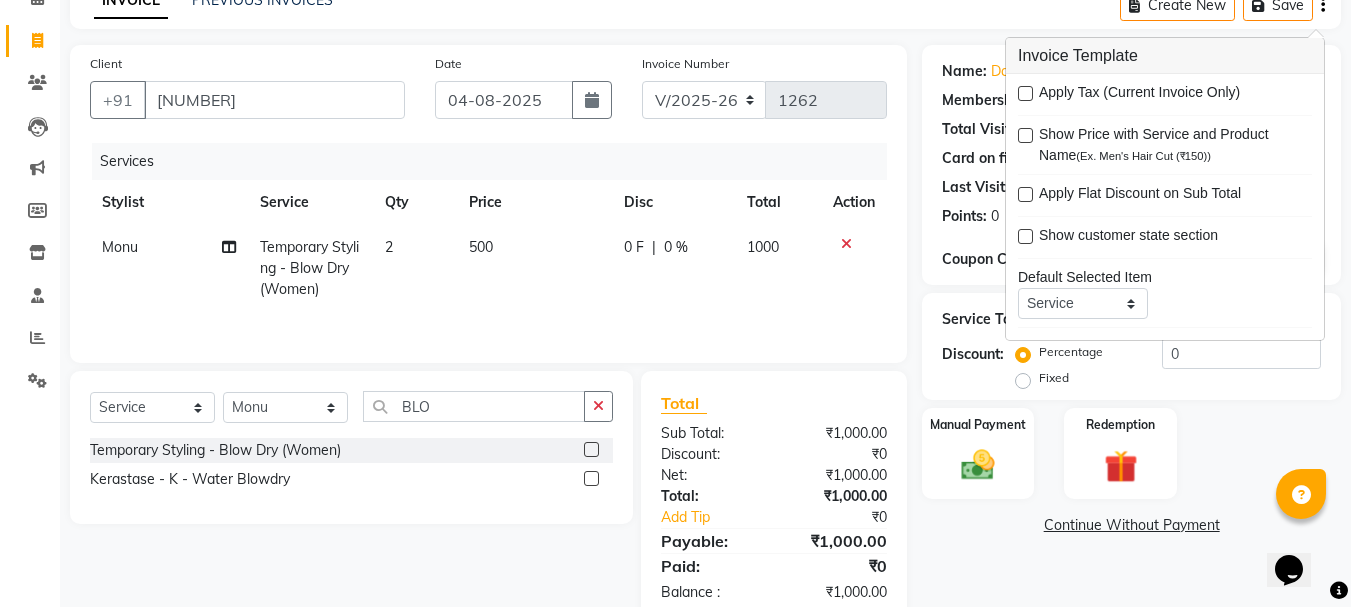 scroll, scrollTop: 151, scrollLeft: 0, axis: vertical 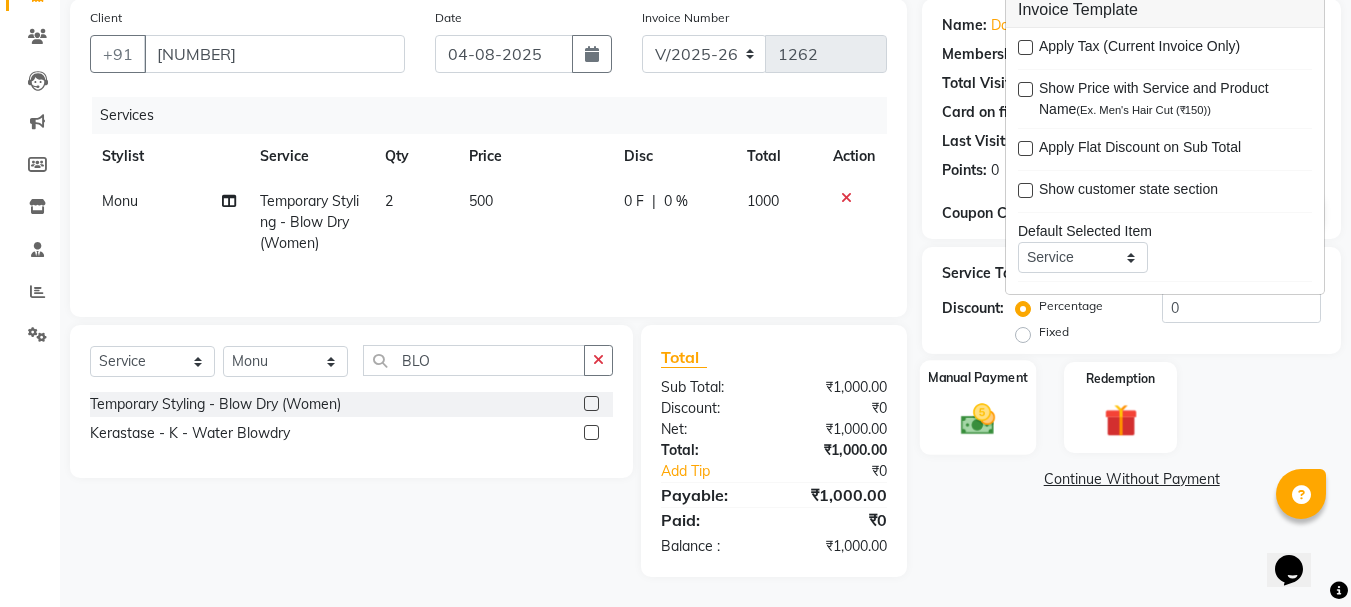 click 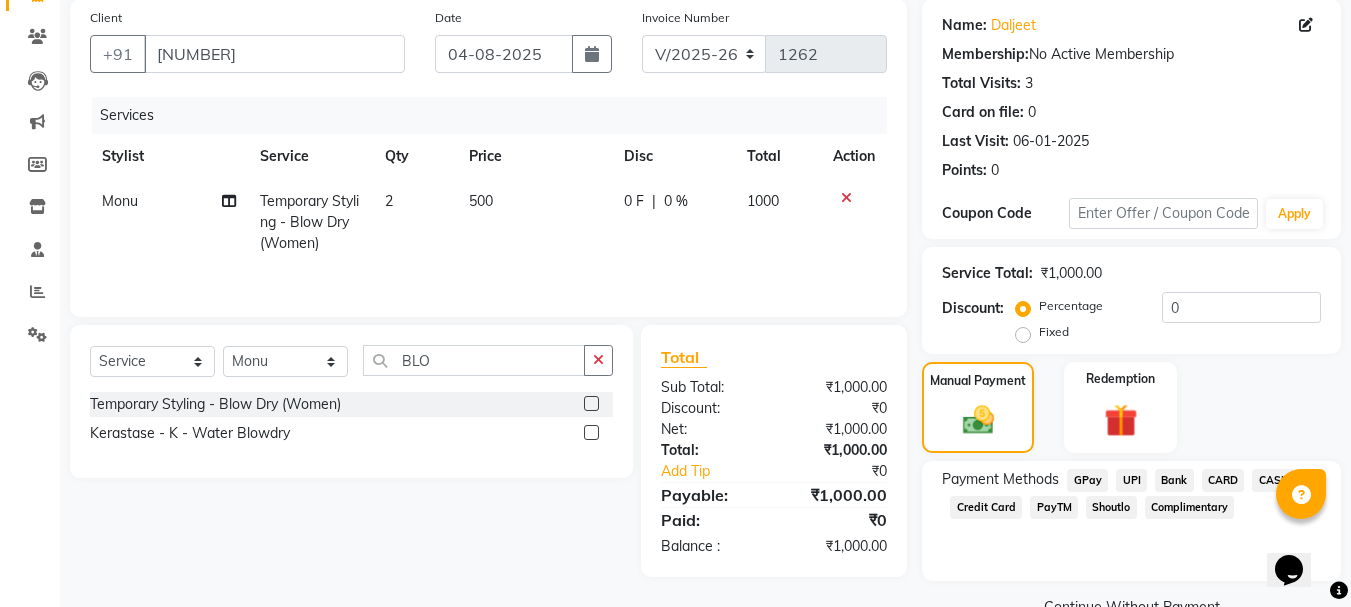 click on "CARD" 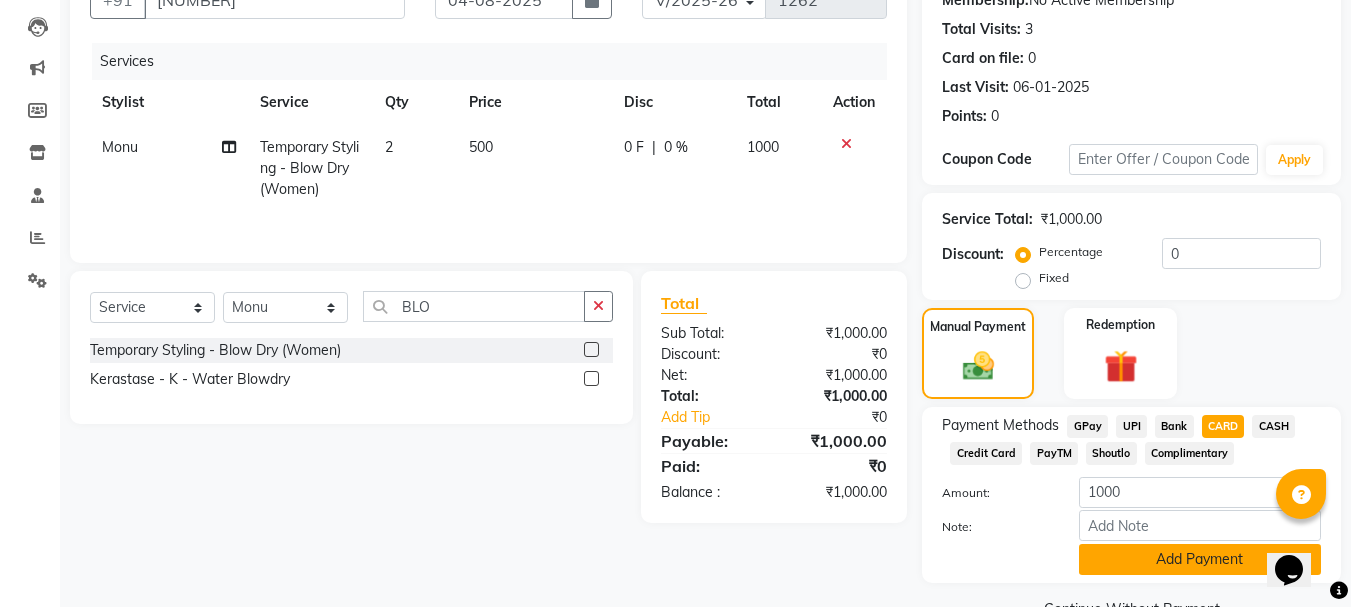 scroll, scrollTop: 252, scrollLeft: 0, axis: vertical 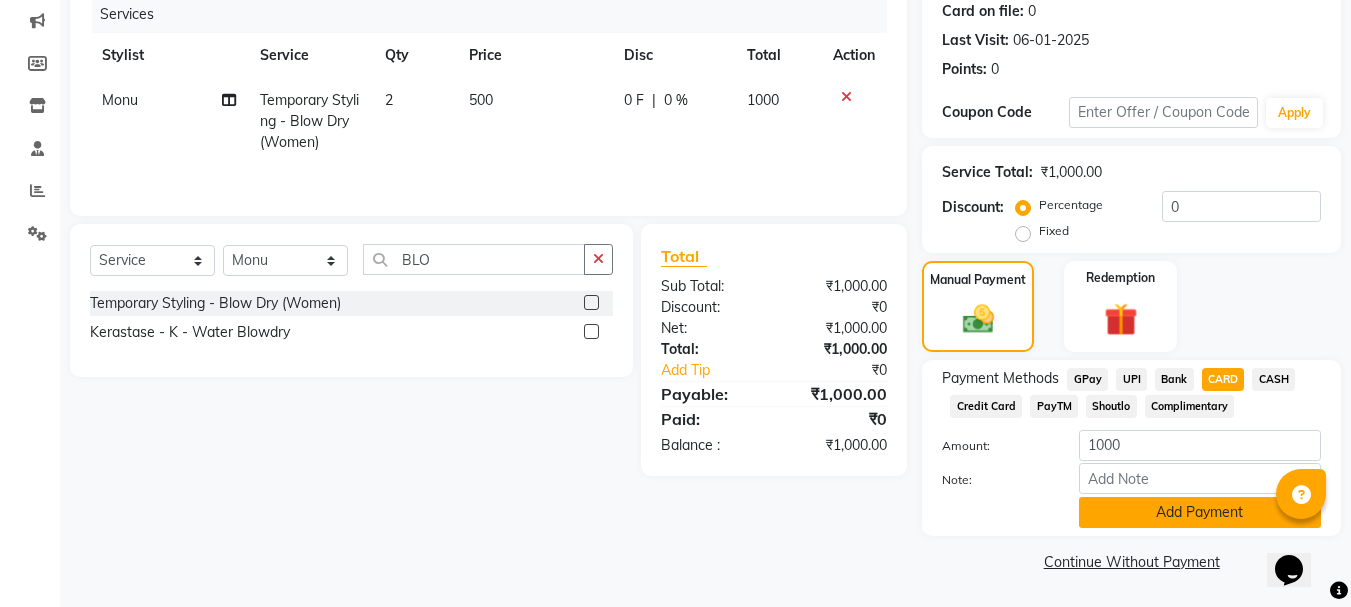 click on "Add Payment" 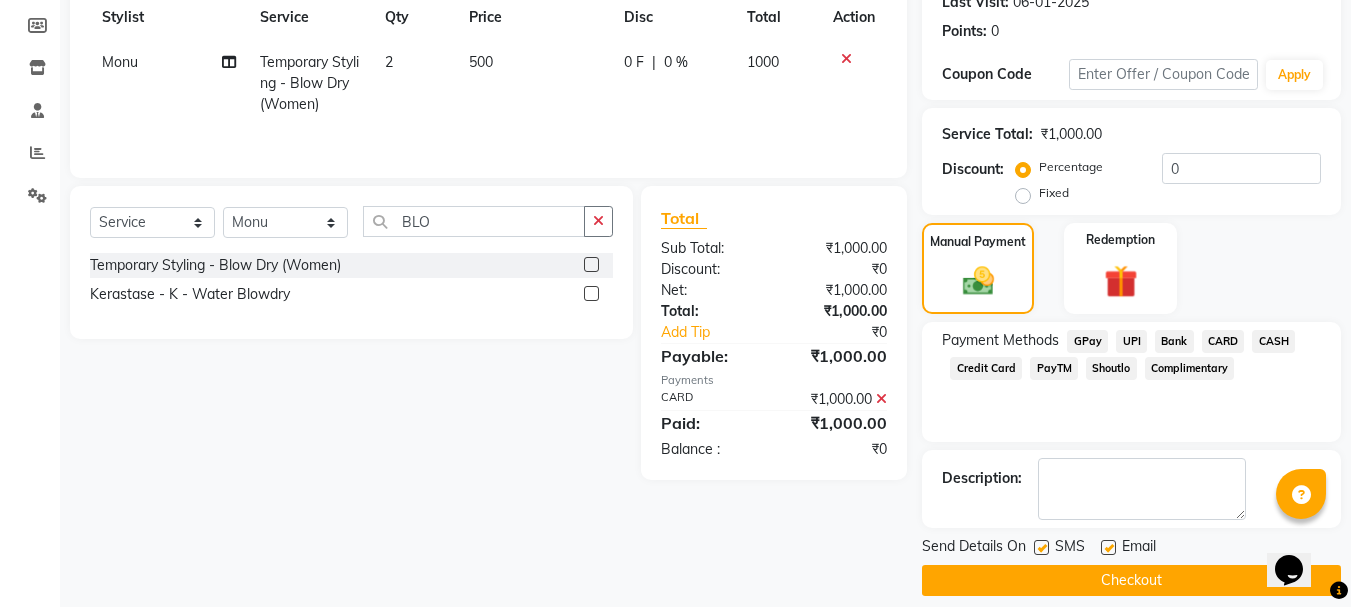 scroll, scrollTop: 309, scrollLeft: 0, axis: vertical 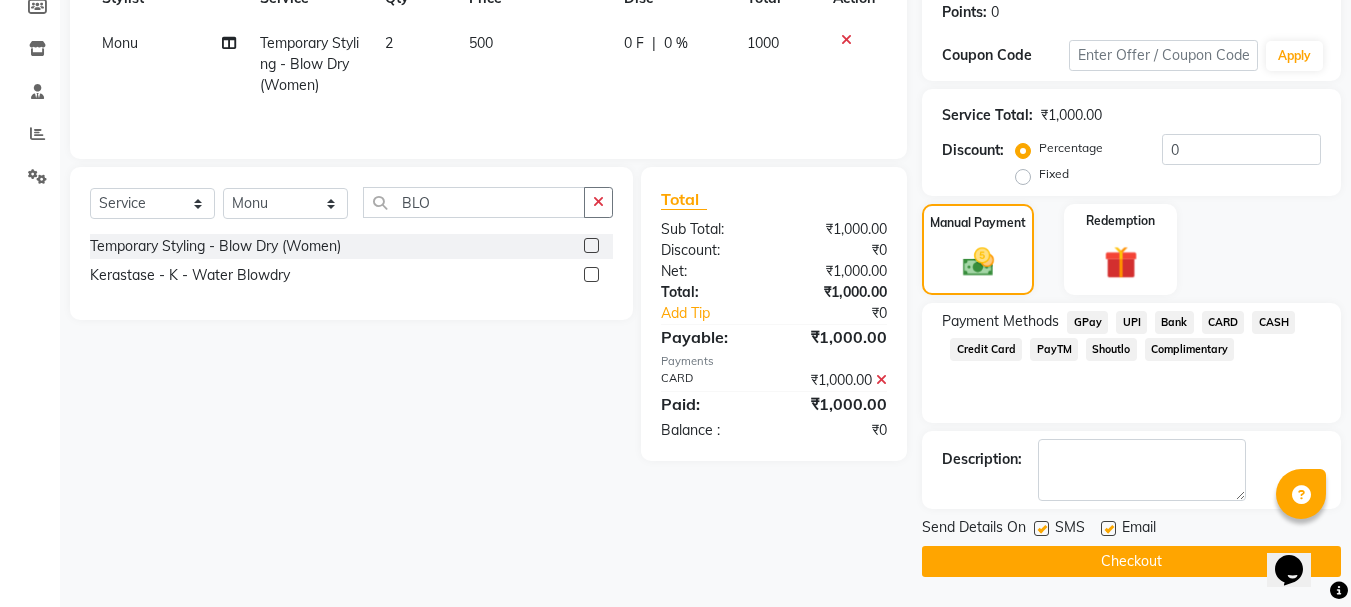 click 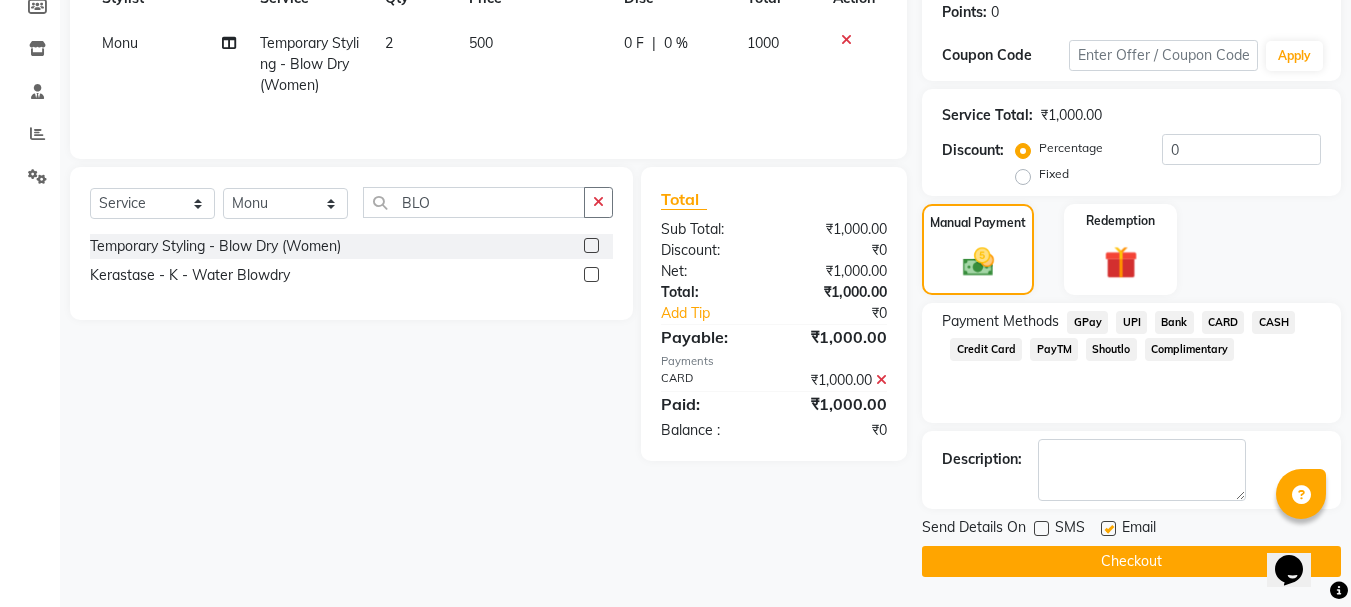 click on "Checkout" 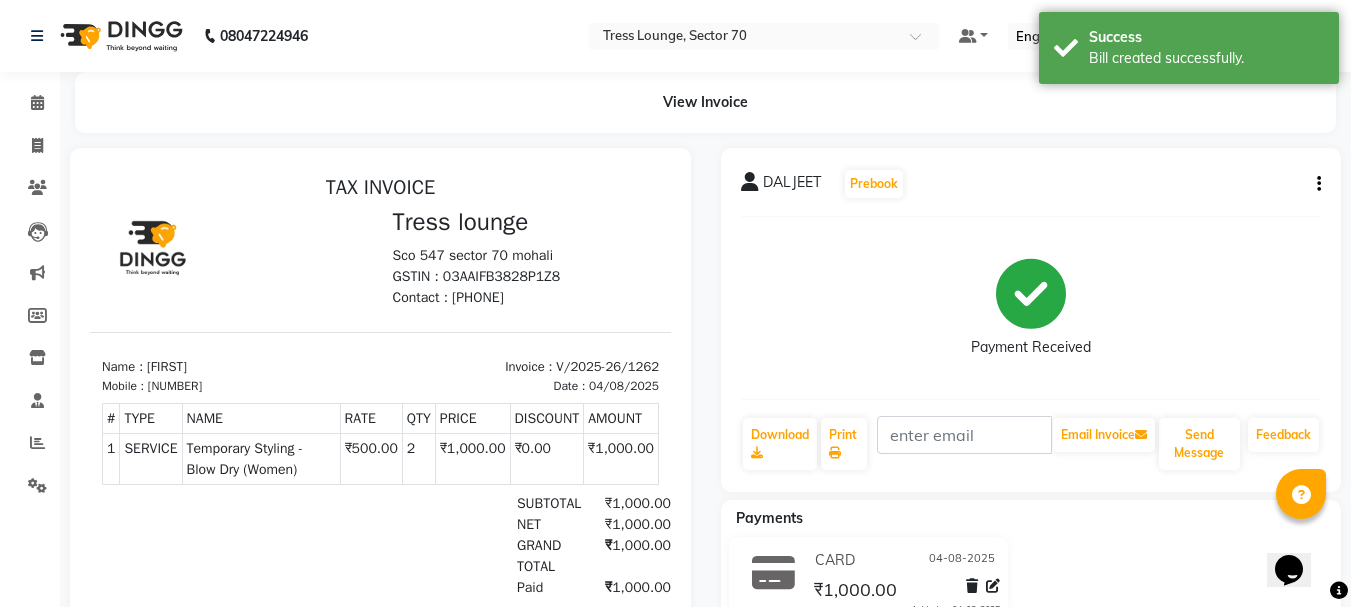 scroll, scrollTop: 0, scrollLeft: 0, axis: both 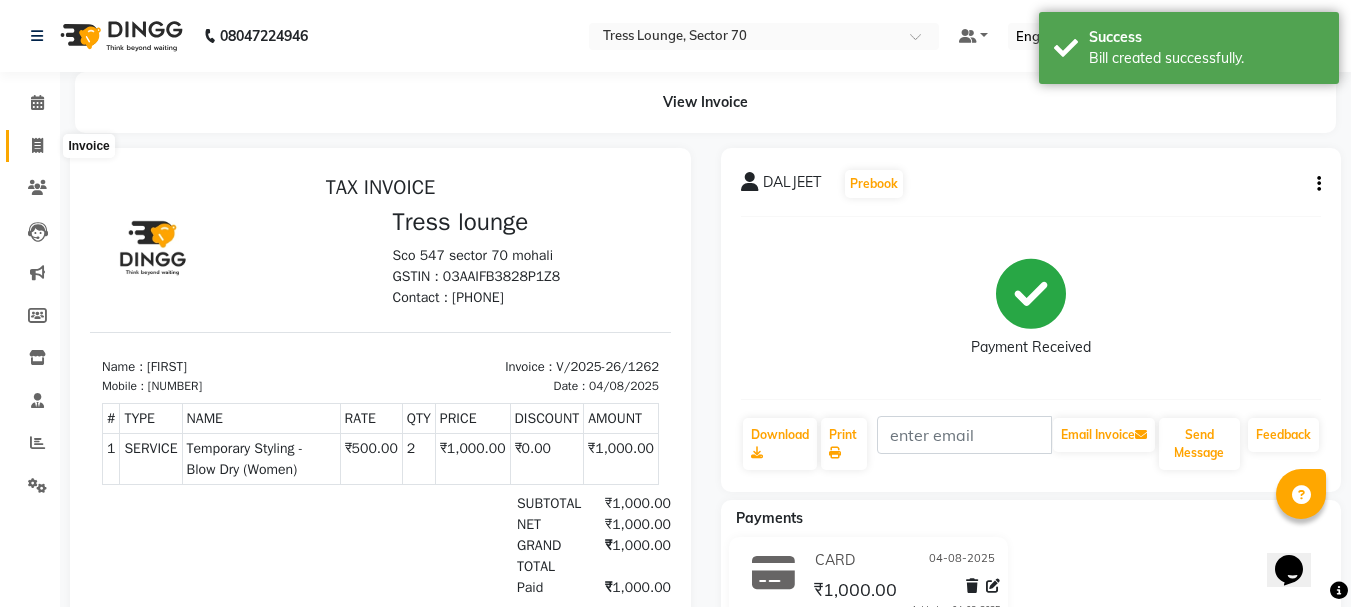 click 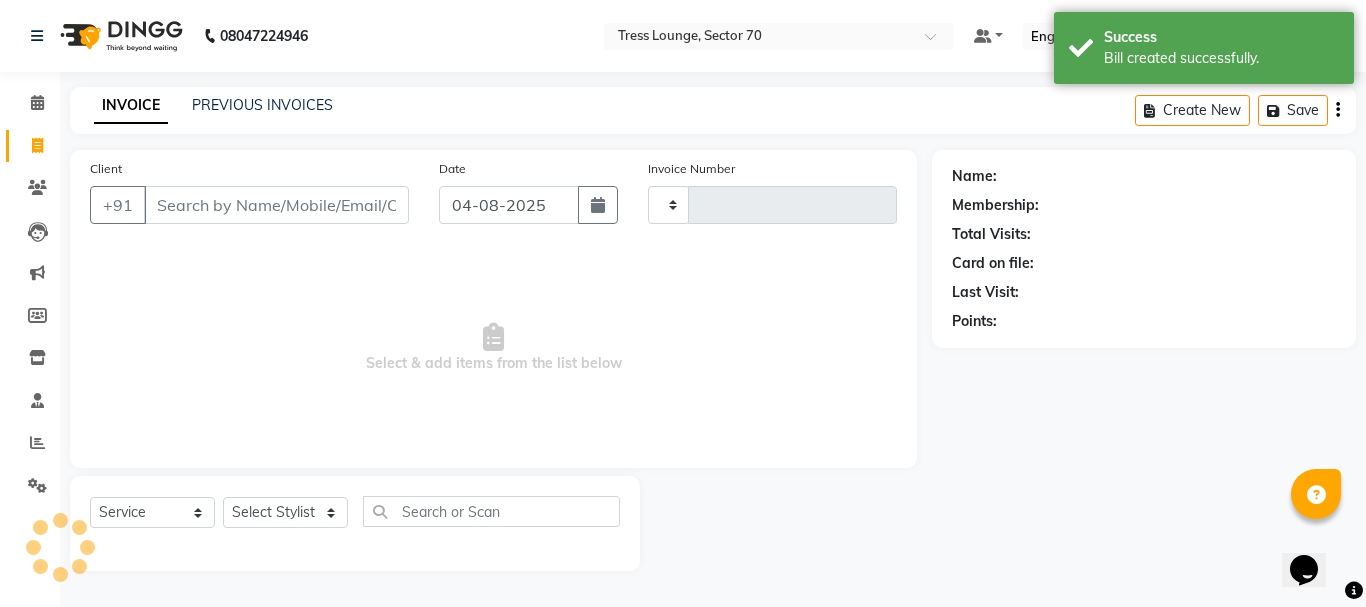 type on "1263" 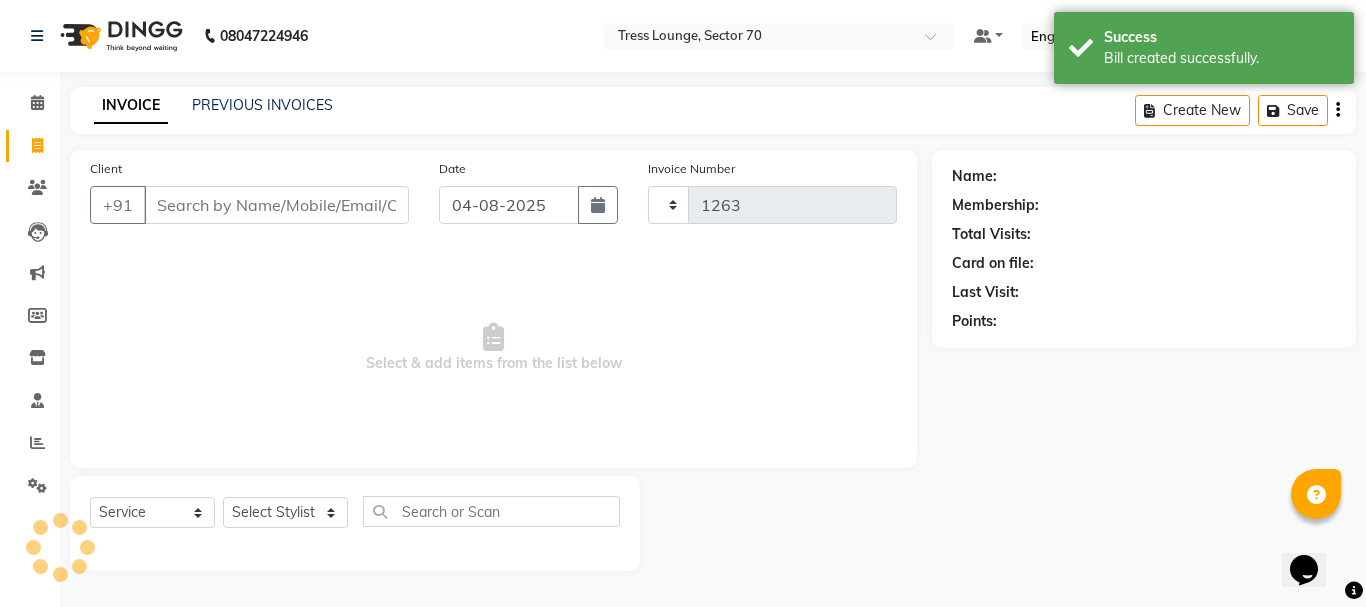 select on "6241" 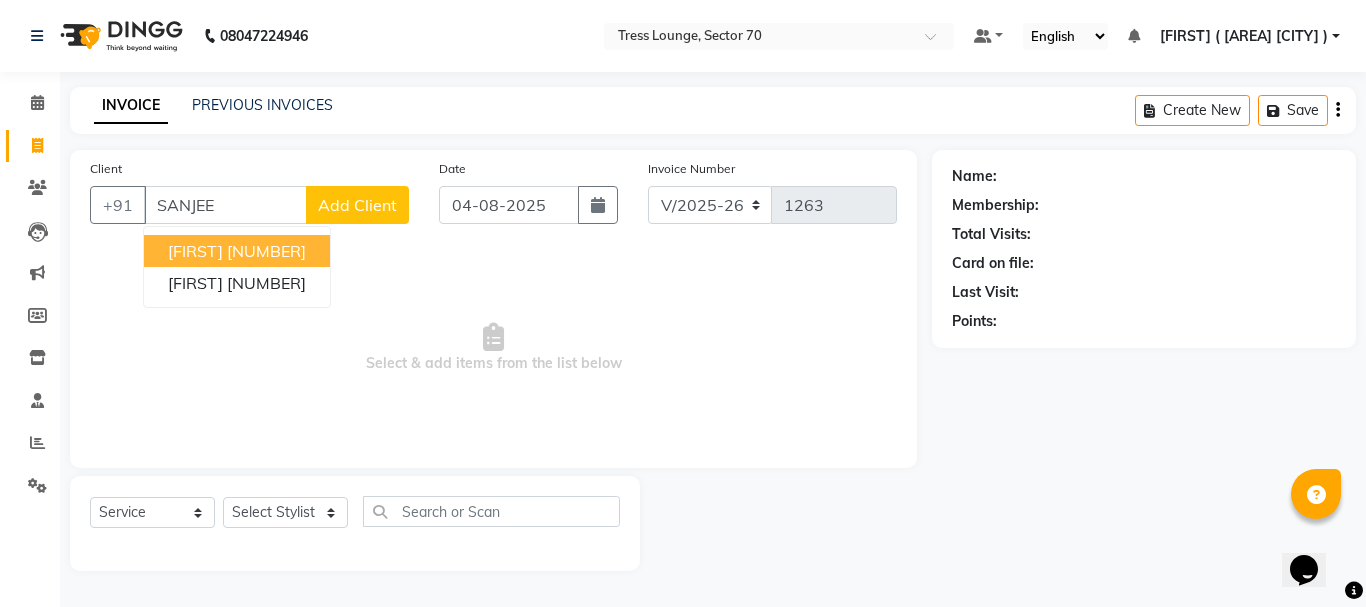 click on "[NUMBER]" at bounding box center (266, 251) 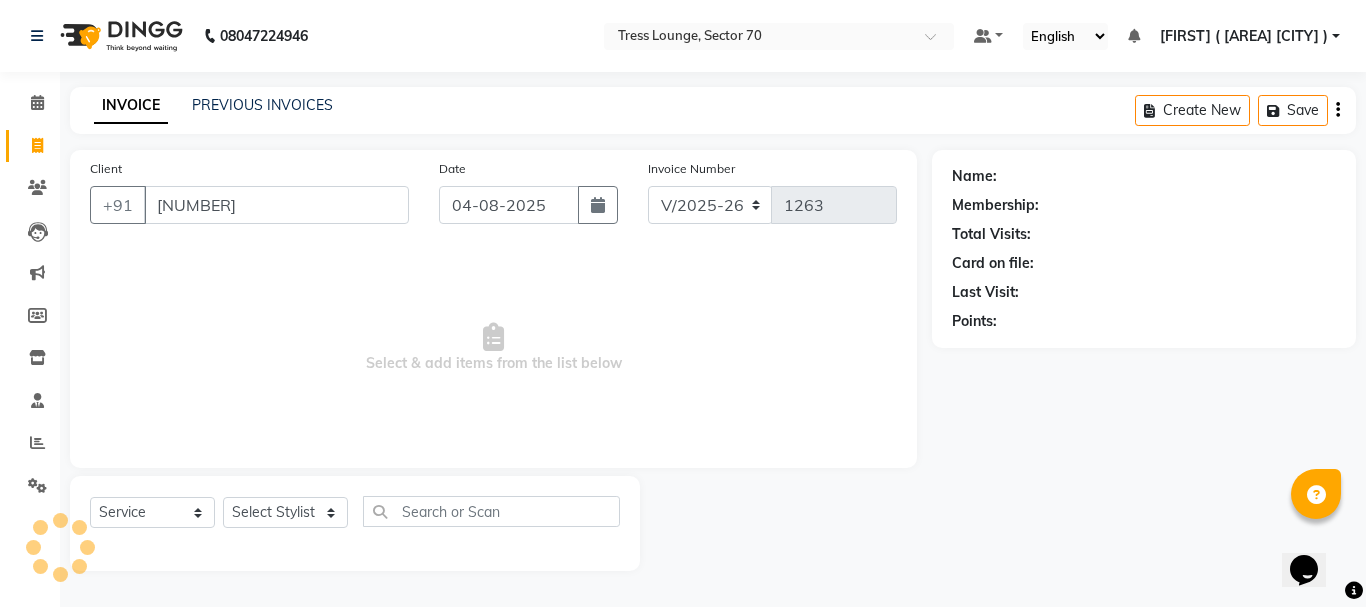 type on "[NUMBER]" 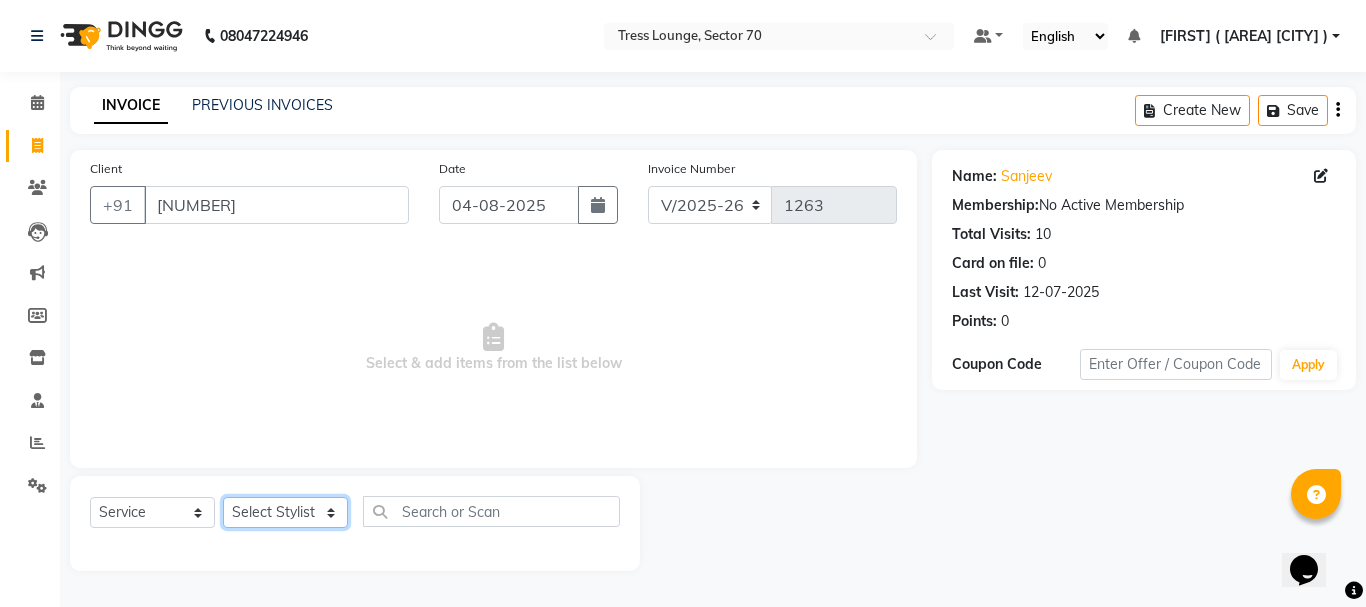 click on "Select Stylist Aman  Anni  Ashu  Dev  Gagan  Laxmi  Mohit Monu  Rahul  Sahil Shivani  shruti Vikas" 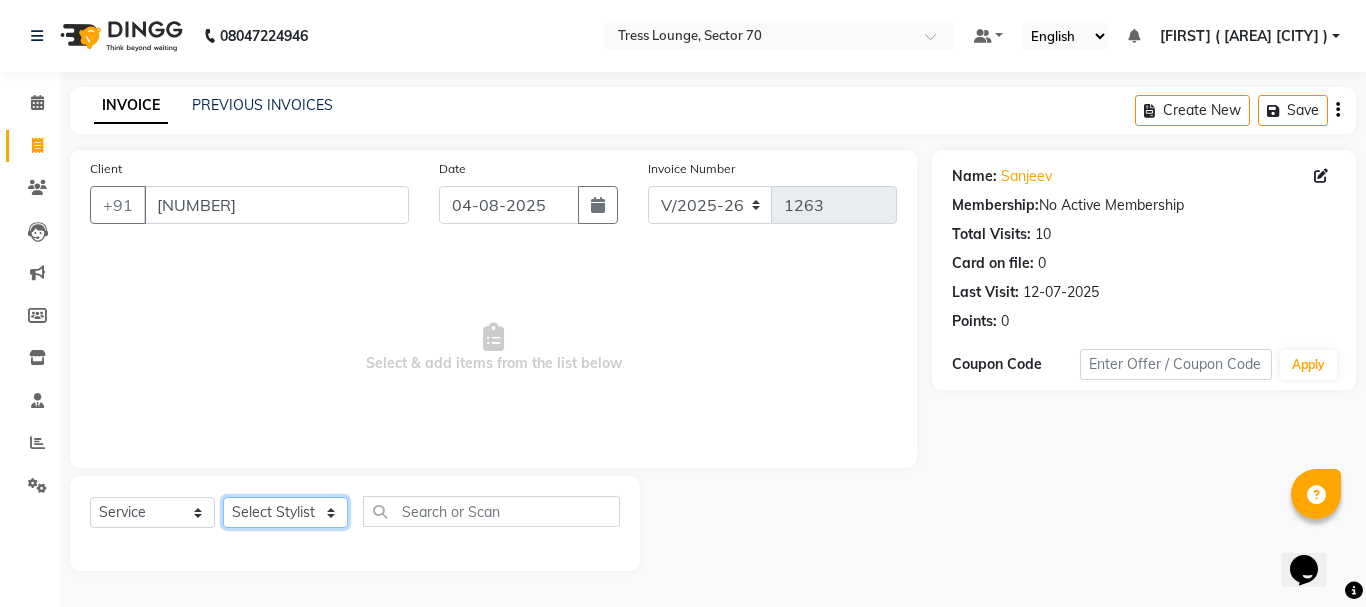 select on "46192" 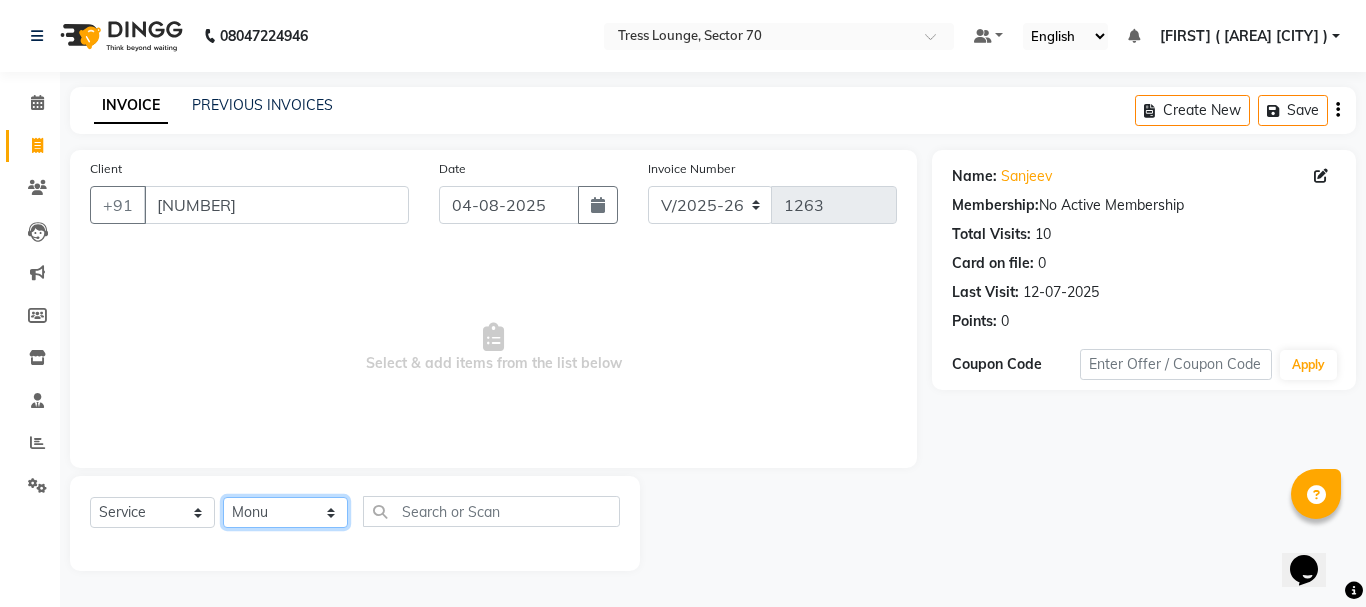 click on "Select Stylist Aman  Anni  Ashu  Dev  Gagan  Laxmi  Mohit Monu  Rahul  Sahil Shivani  shruti Vikas" 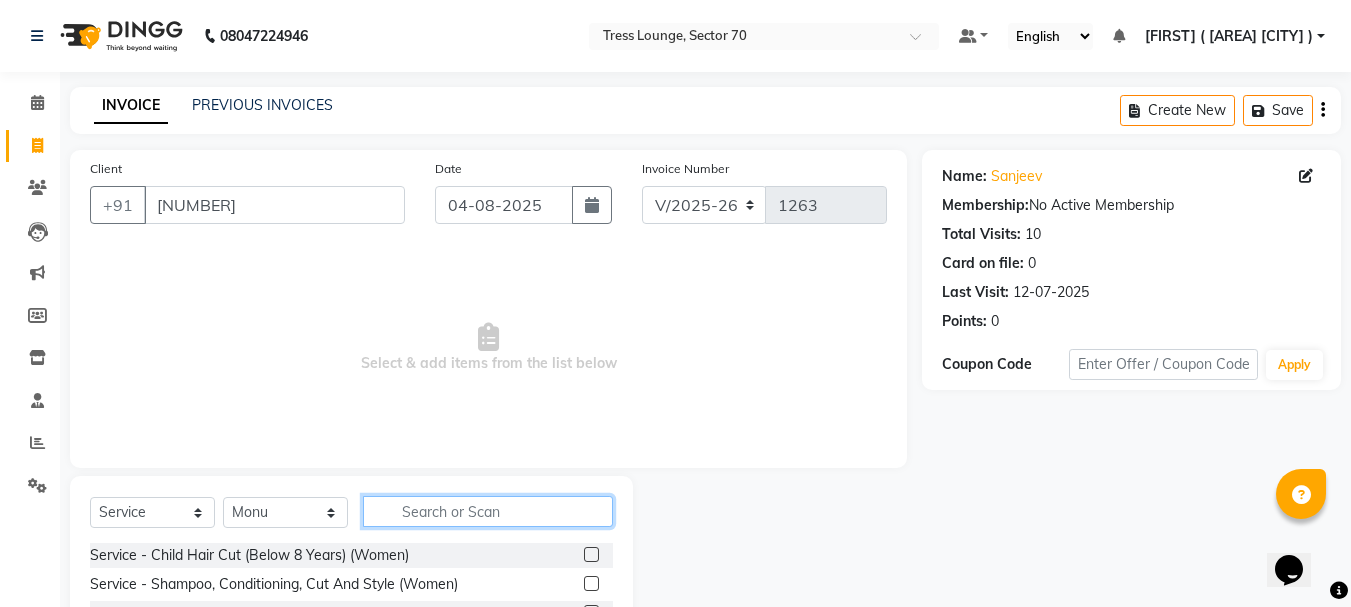 click 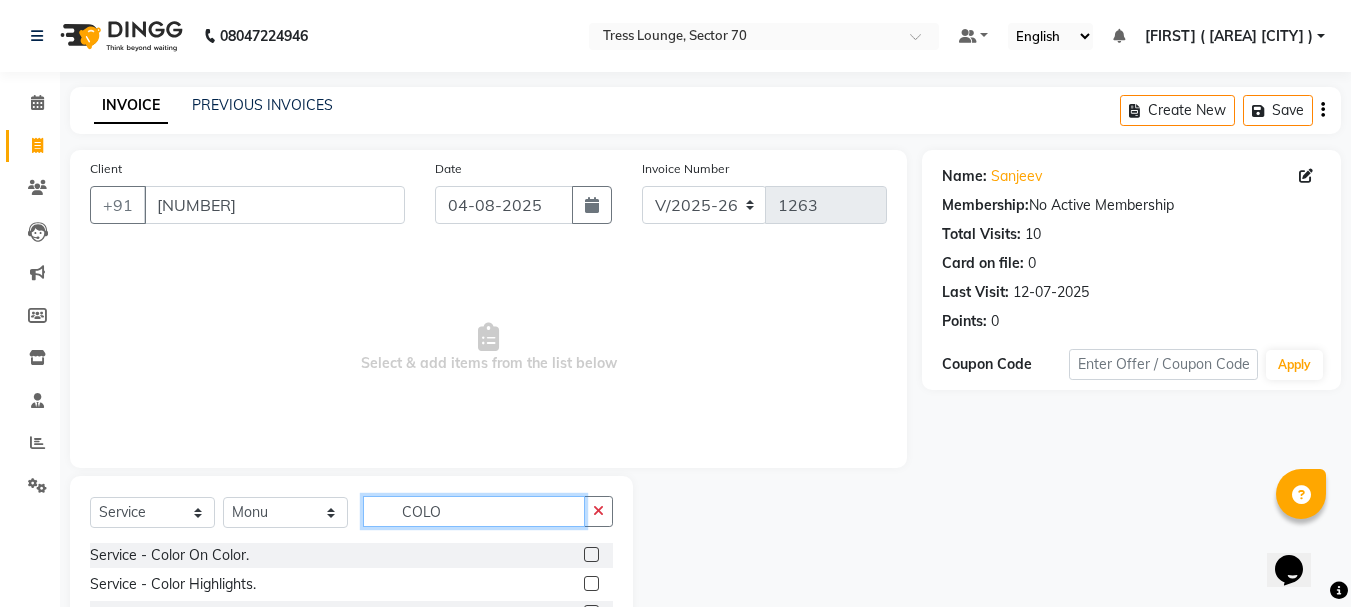 type on "COLO" 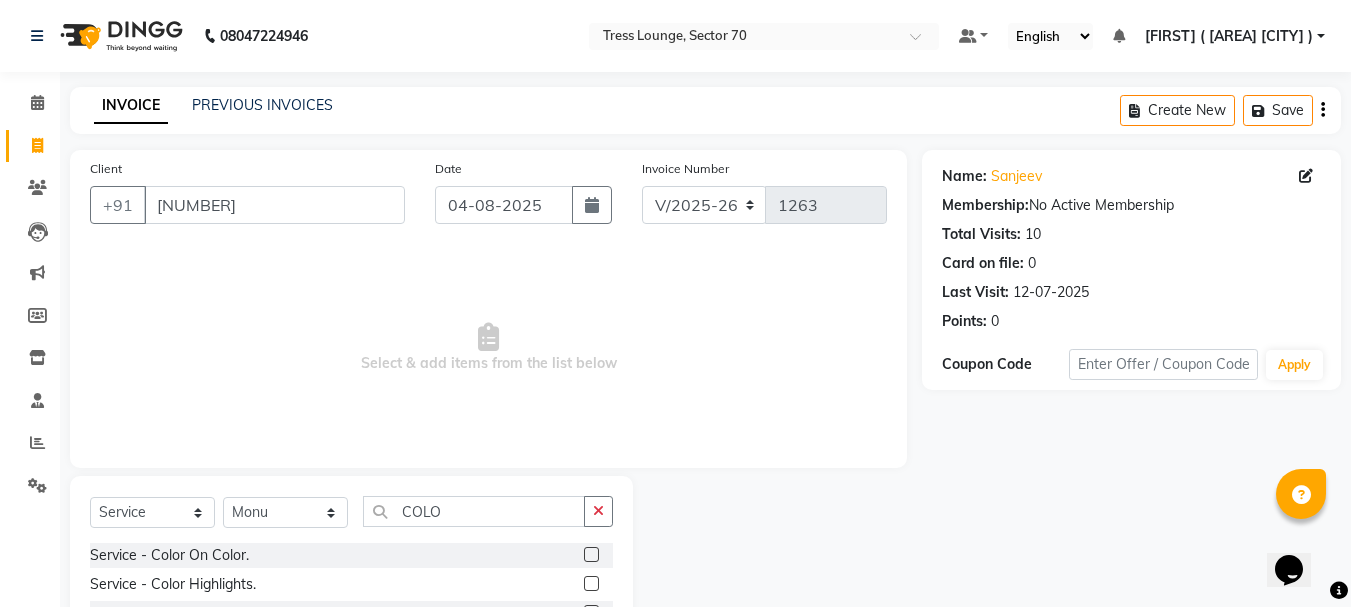click 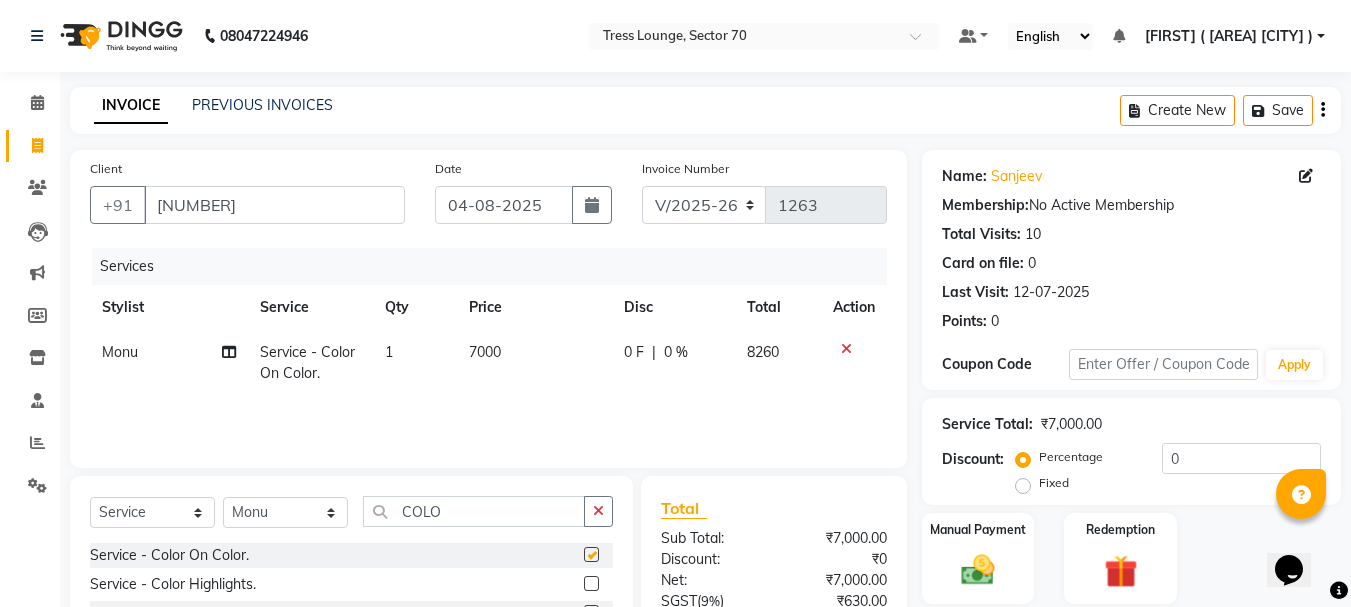 checkbox on "false" 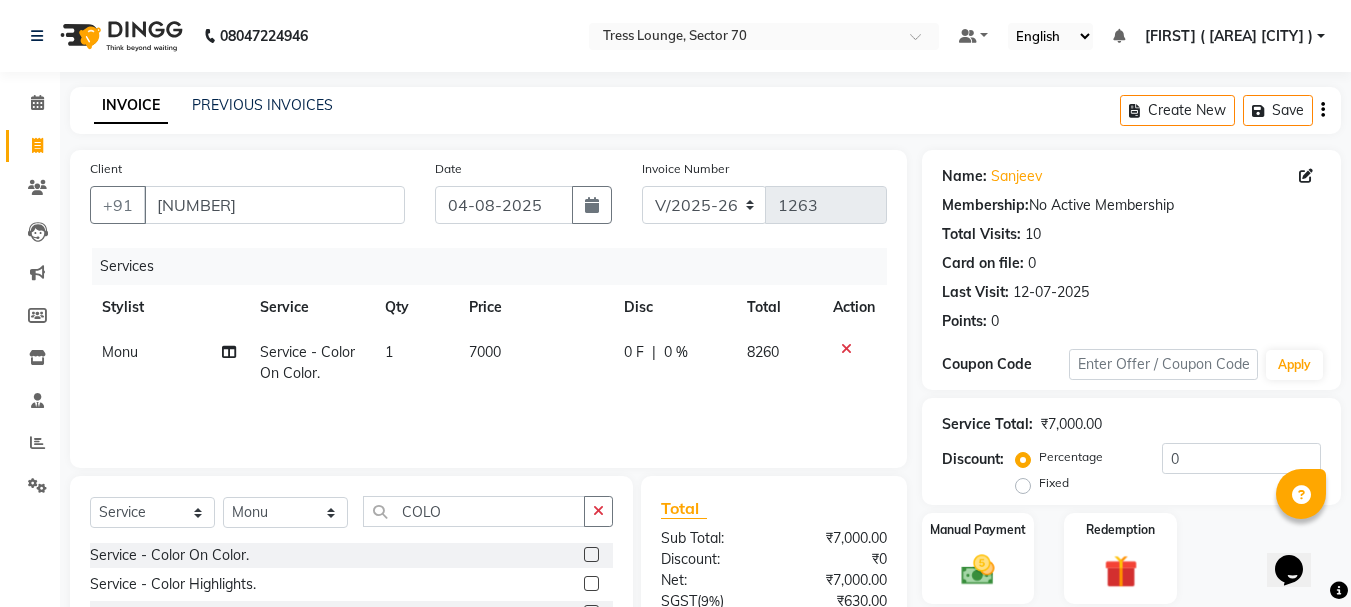 click on "7000" 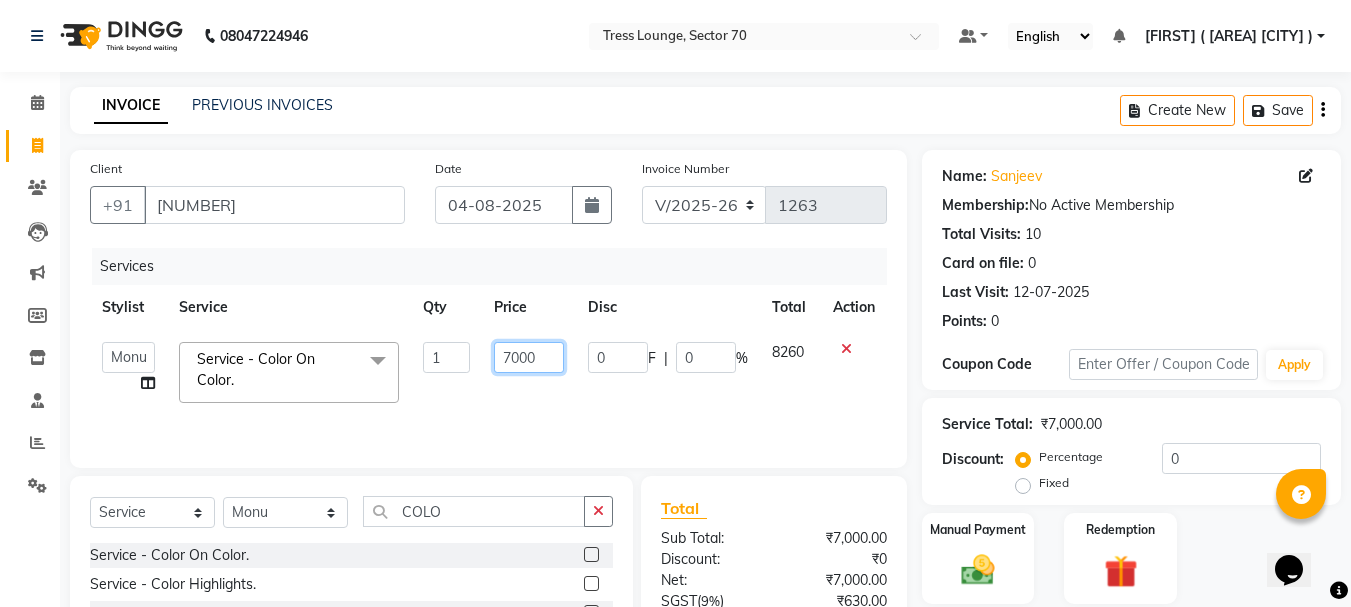 click on "7000" 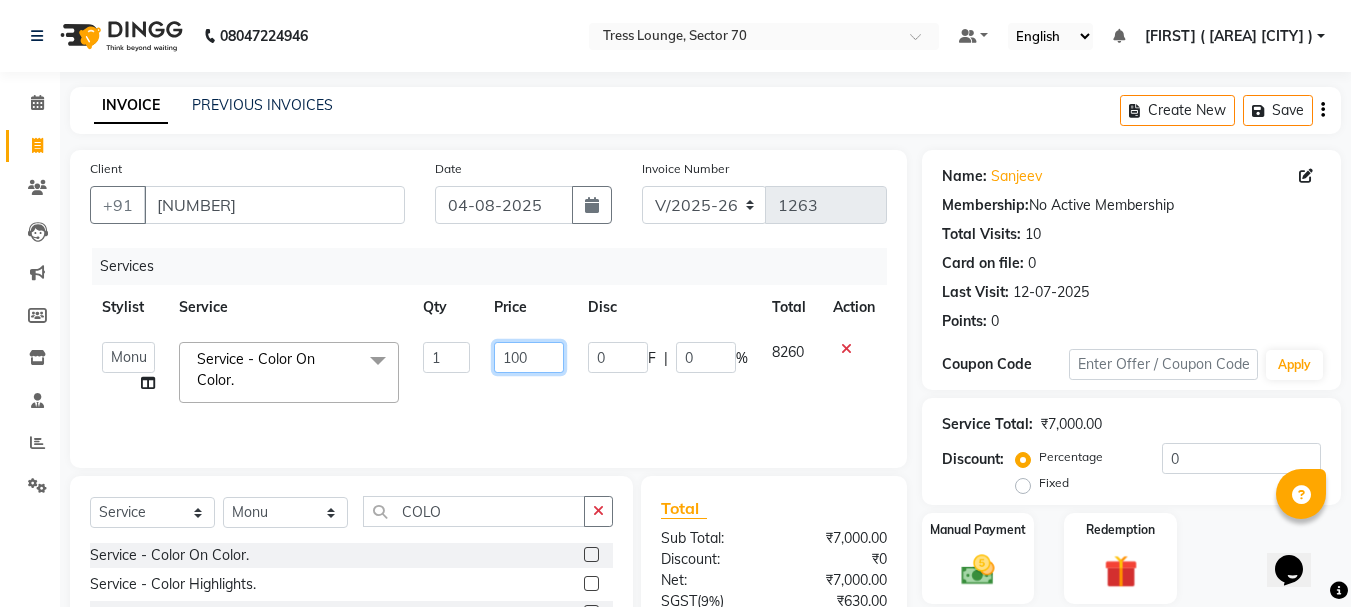 type on "1000" 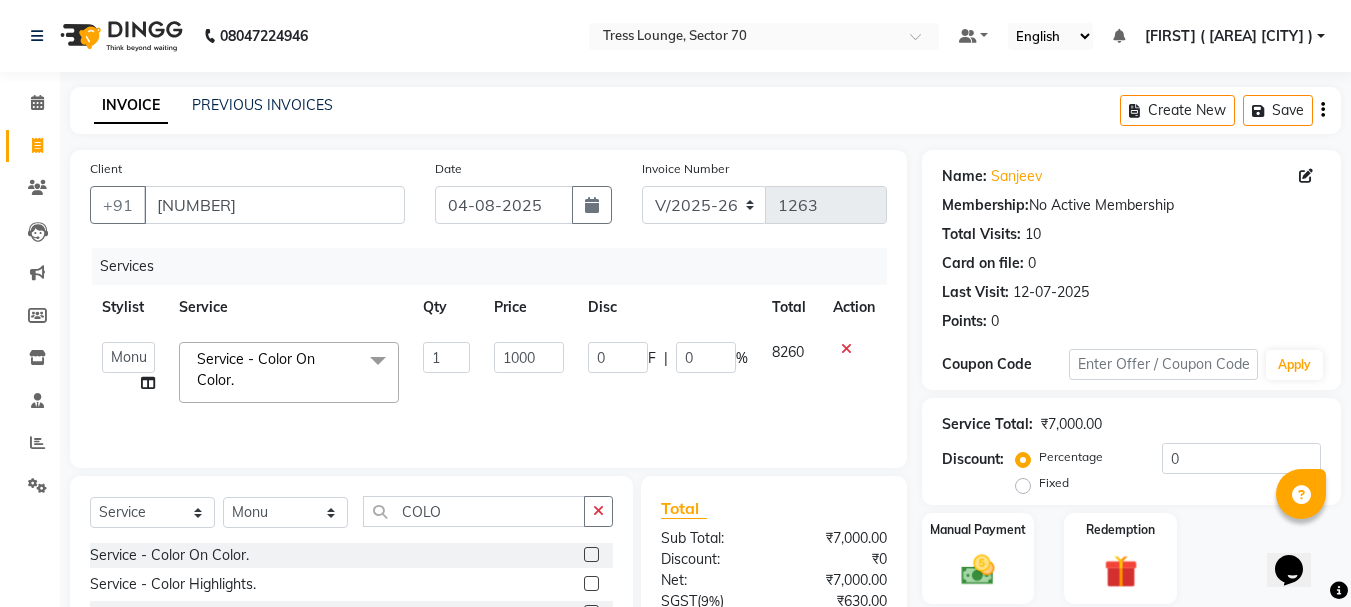 click 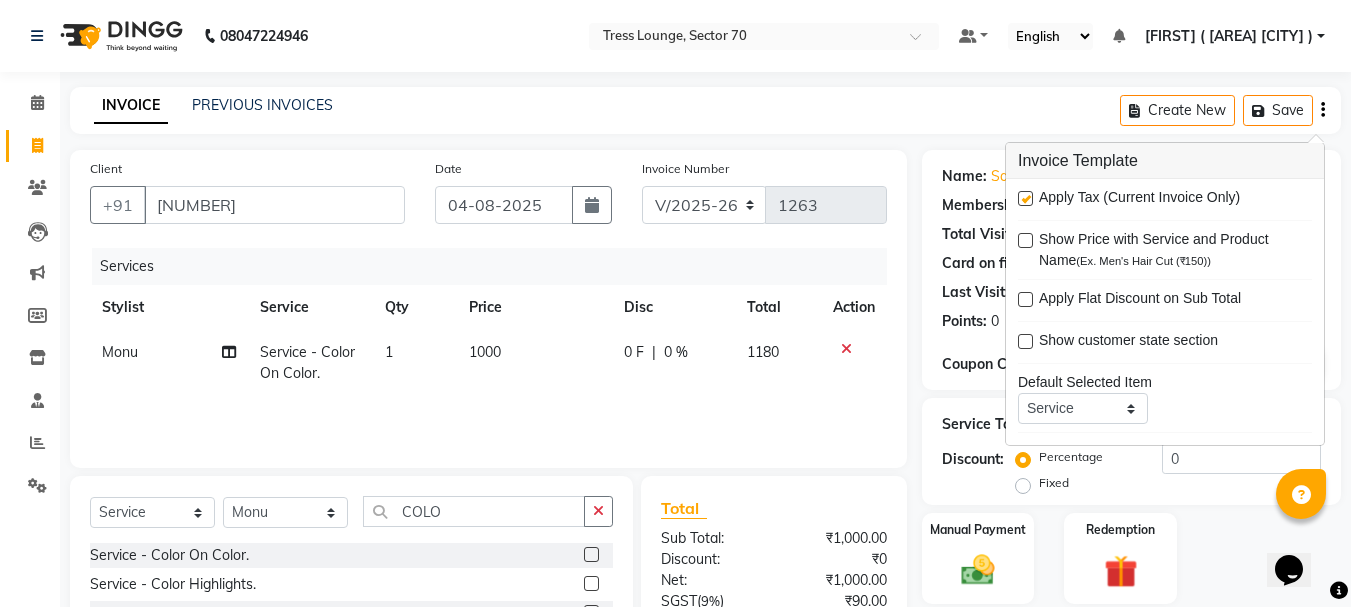 click at bounding box center [1025, 198] 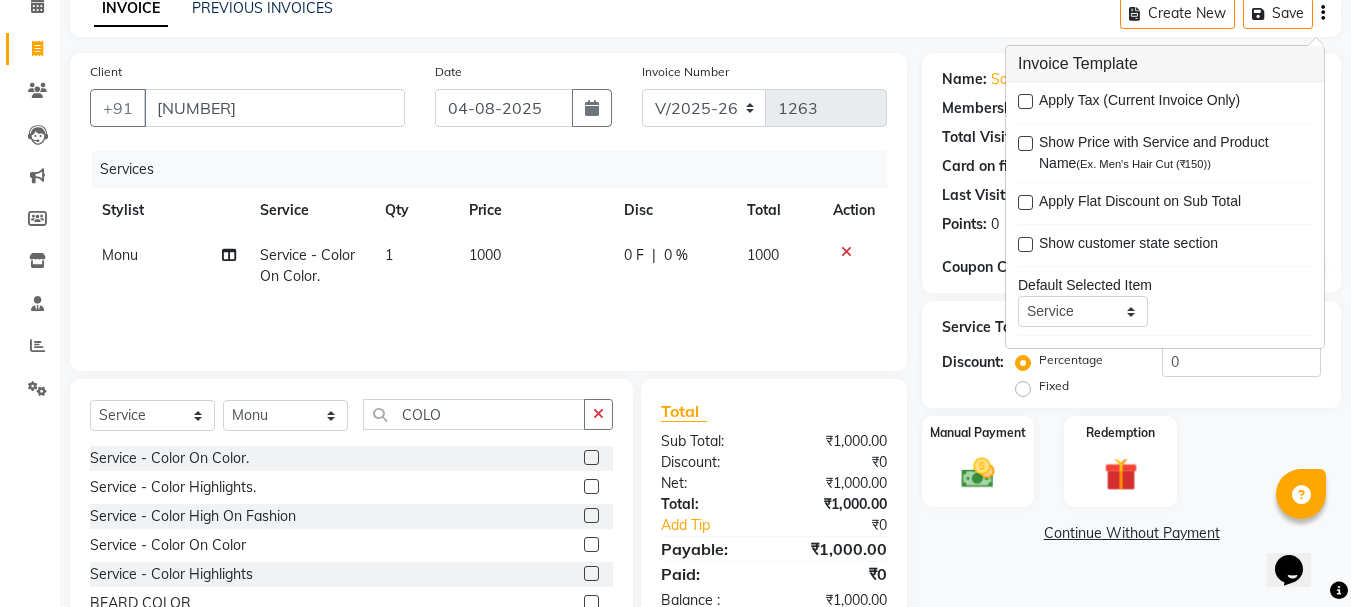 scroll, scrollTop: 168, scrollLeft: 0, axis: vertical 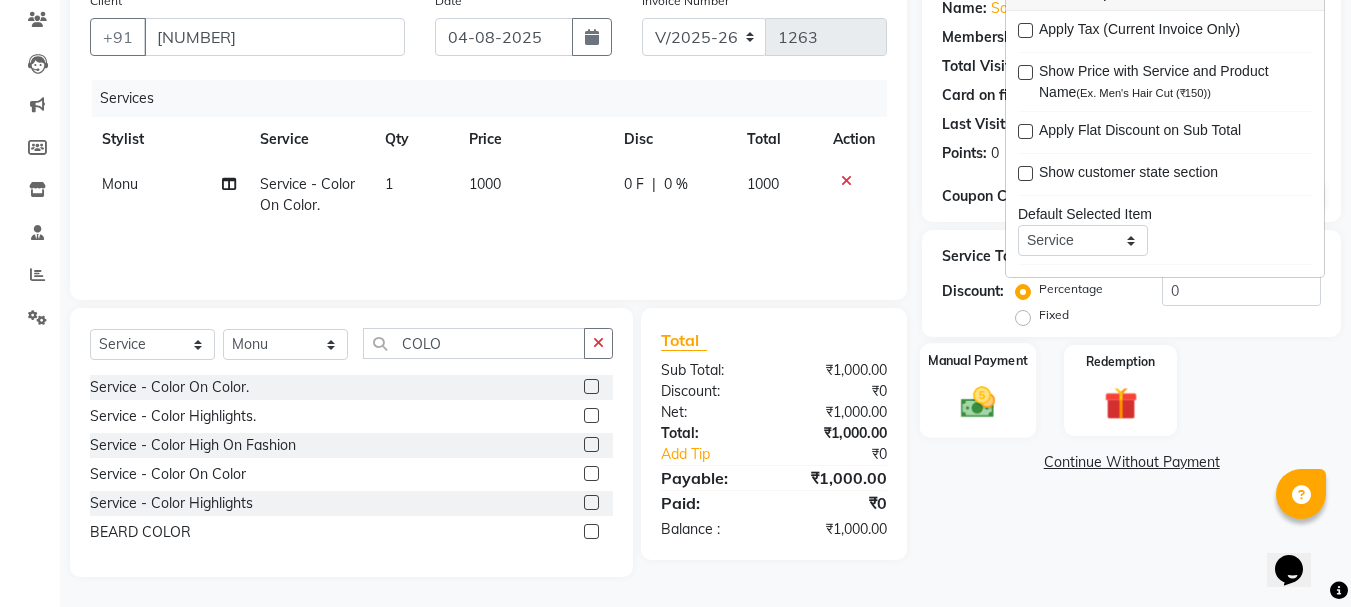 click 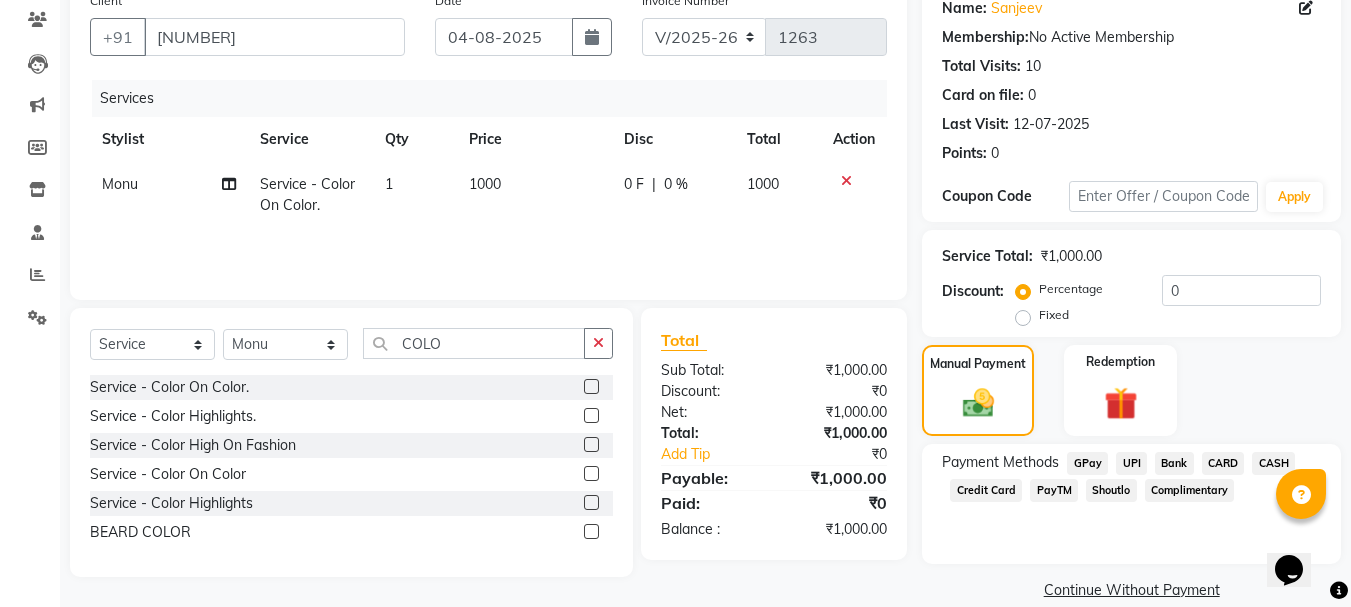 click on "CARD" 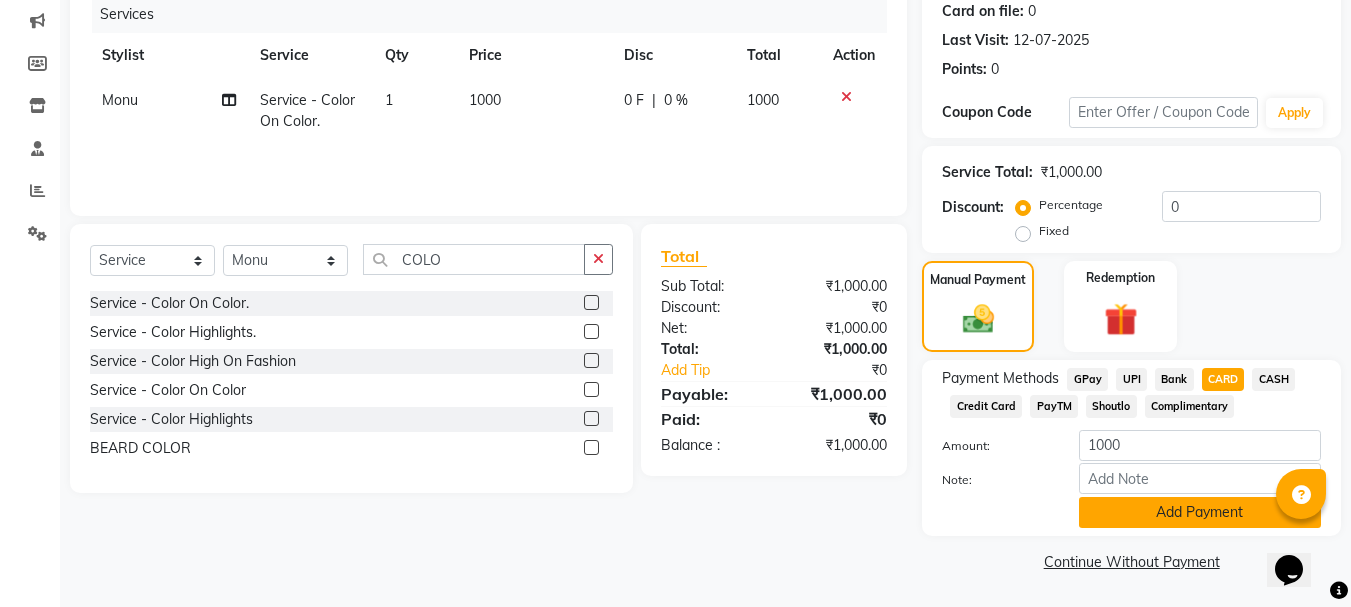 click on "Add Payment" 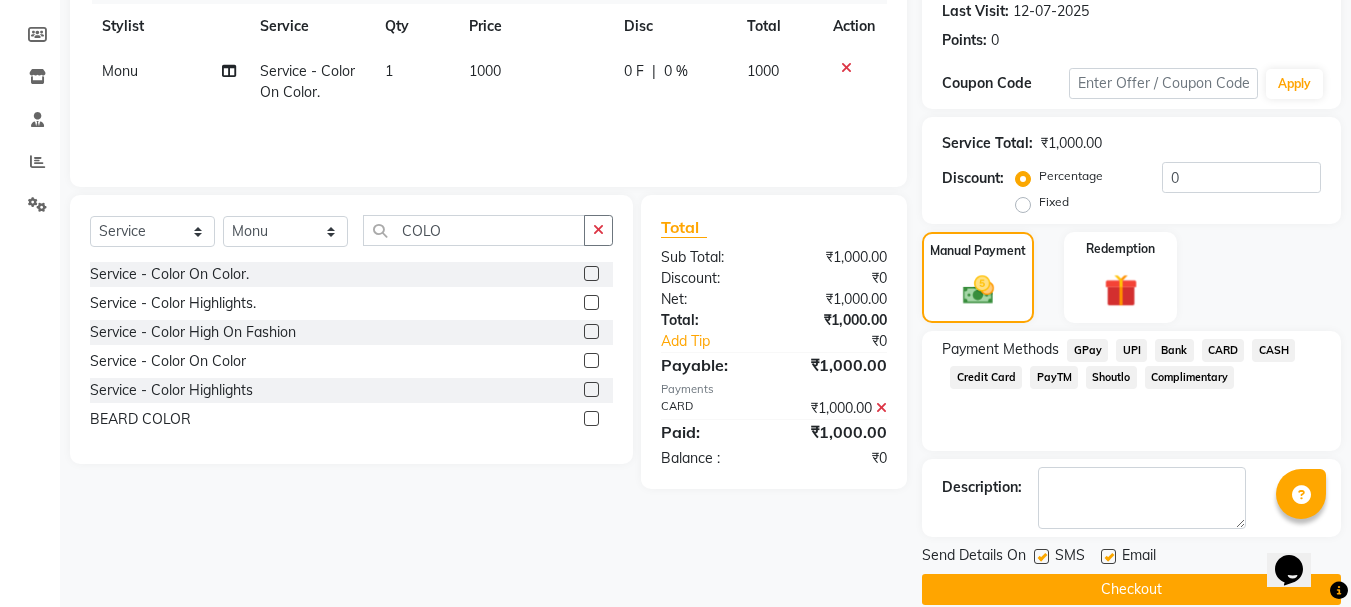 scroll, scrollTop: 309, scrollLeft: 0, axis: vertical 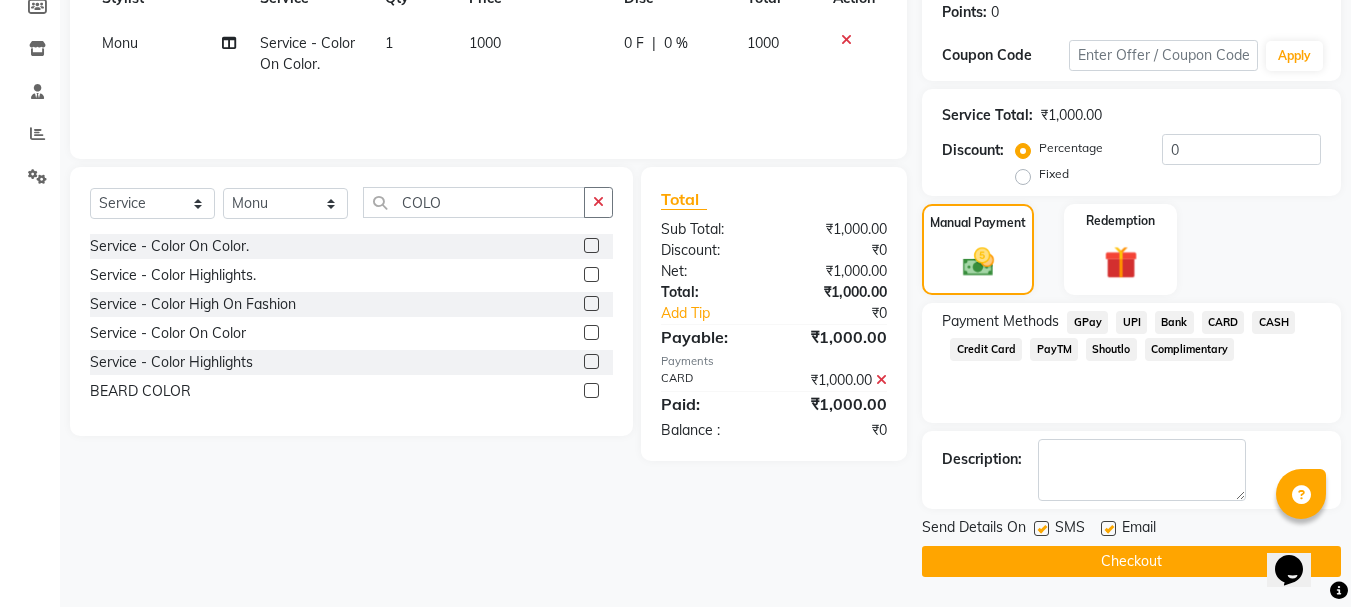 click 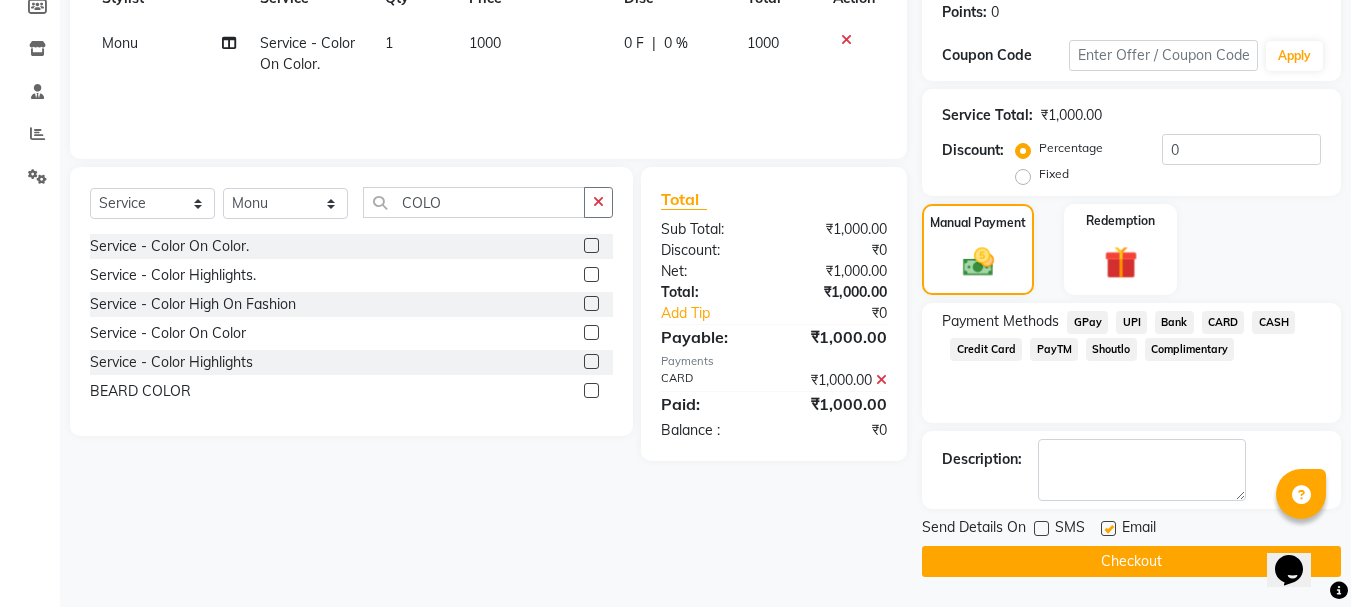 click on "Checkout" 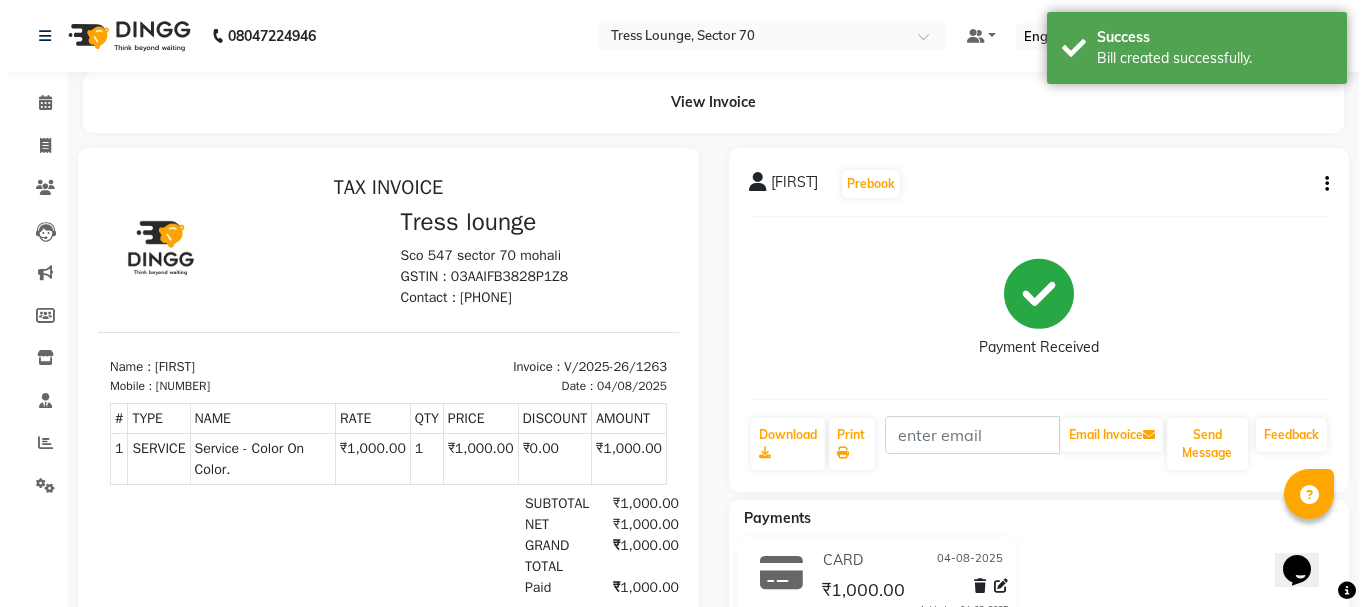 scroll, scrollTop: 0, scrollLeft: 0, axis: both 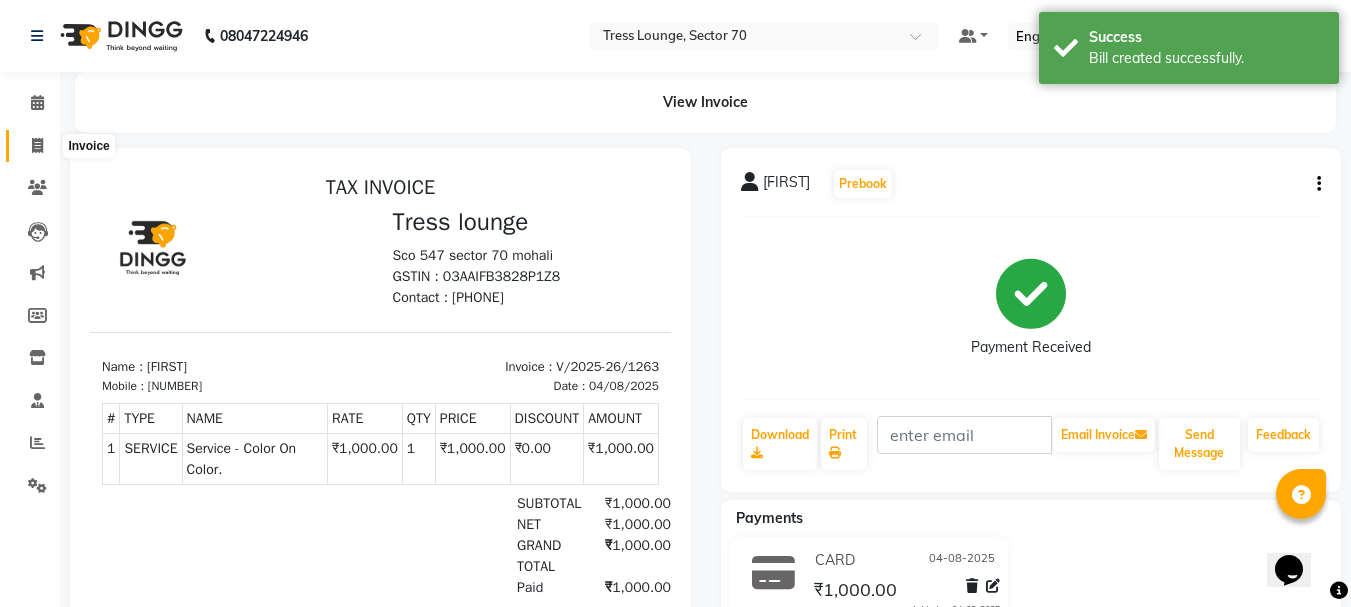 click 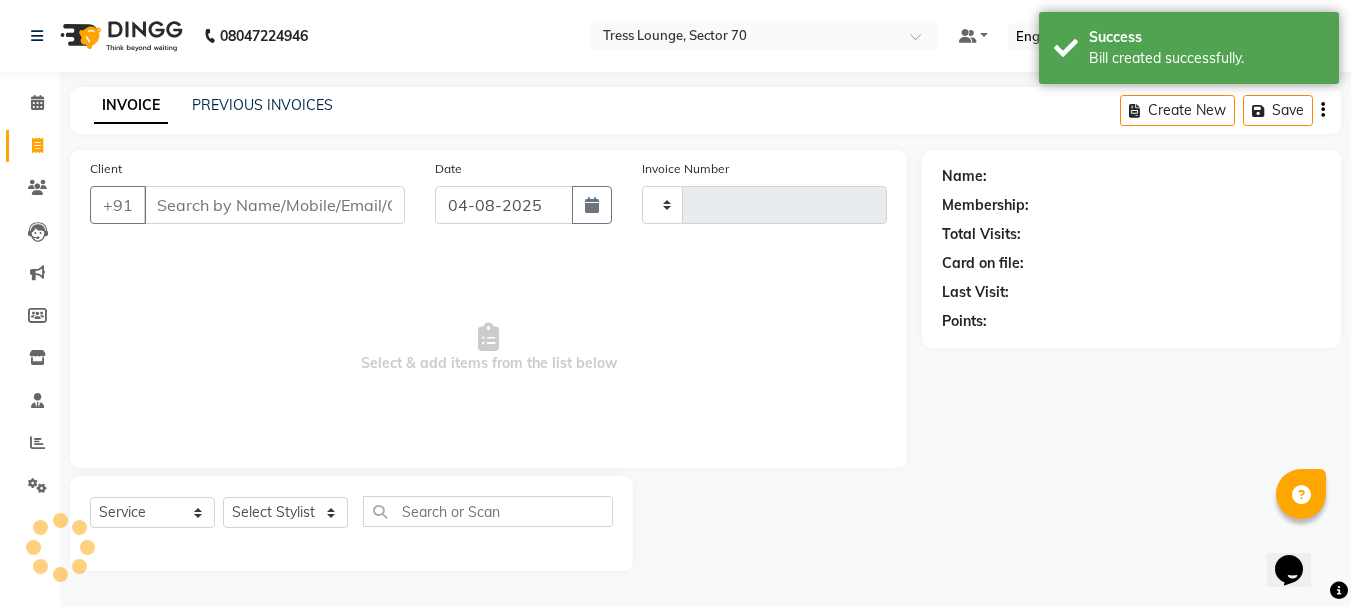 type on "1264" 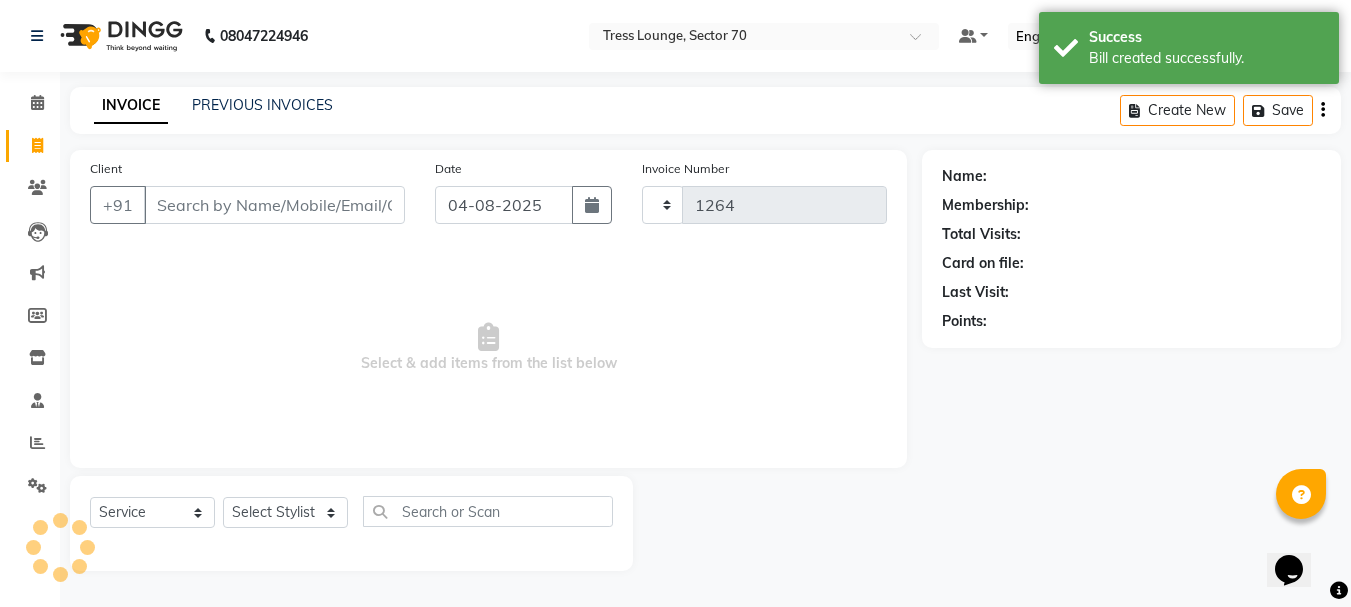 select on "6241" 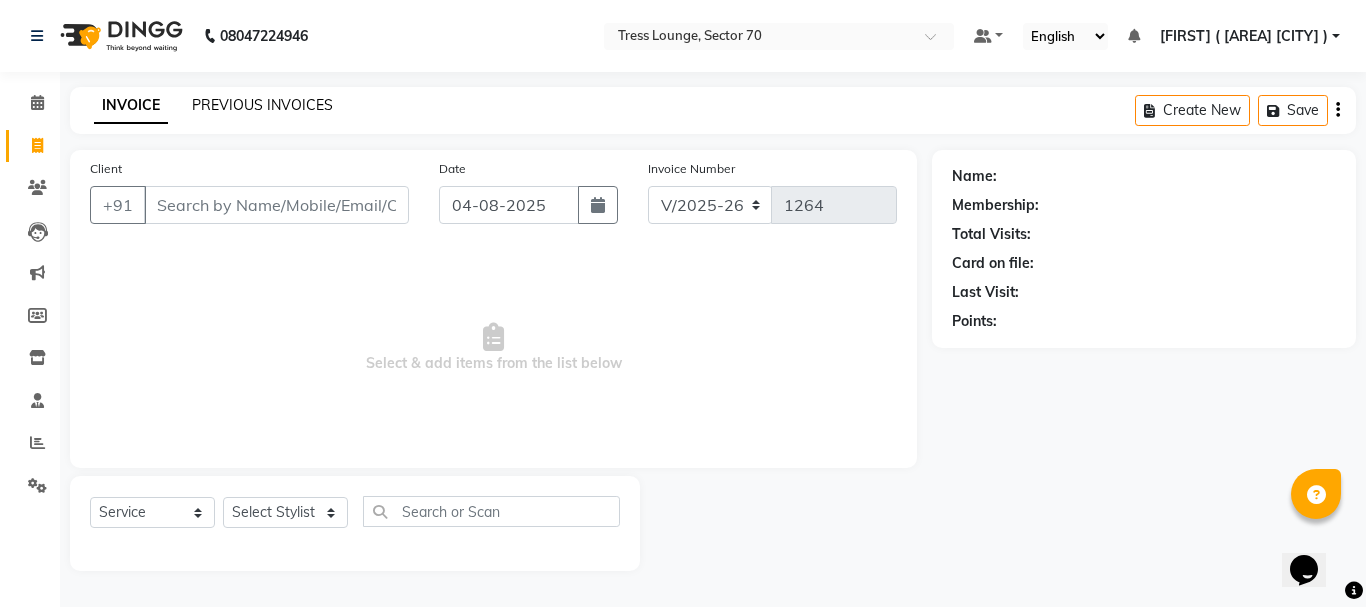 click on "PREVIOUS INVOICES" 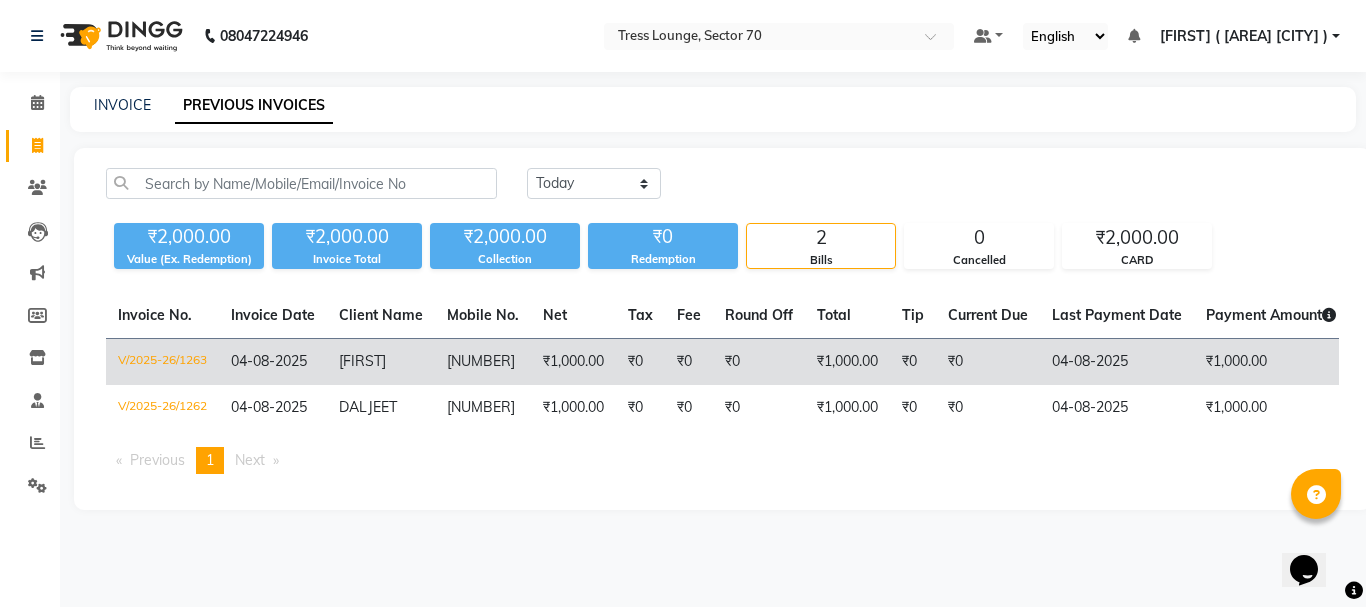 click on "[FIRST]" 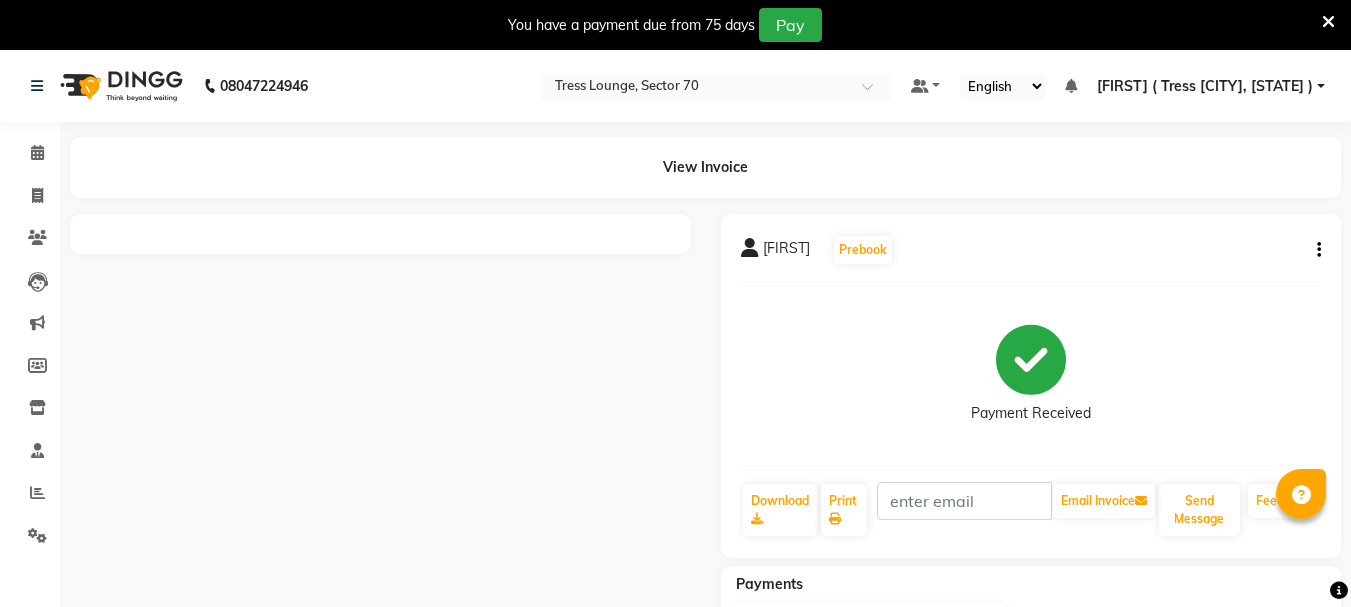 scroll, scrollTop: 0, scrollLeft: 0, axis: both 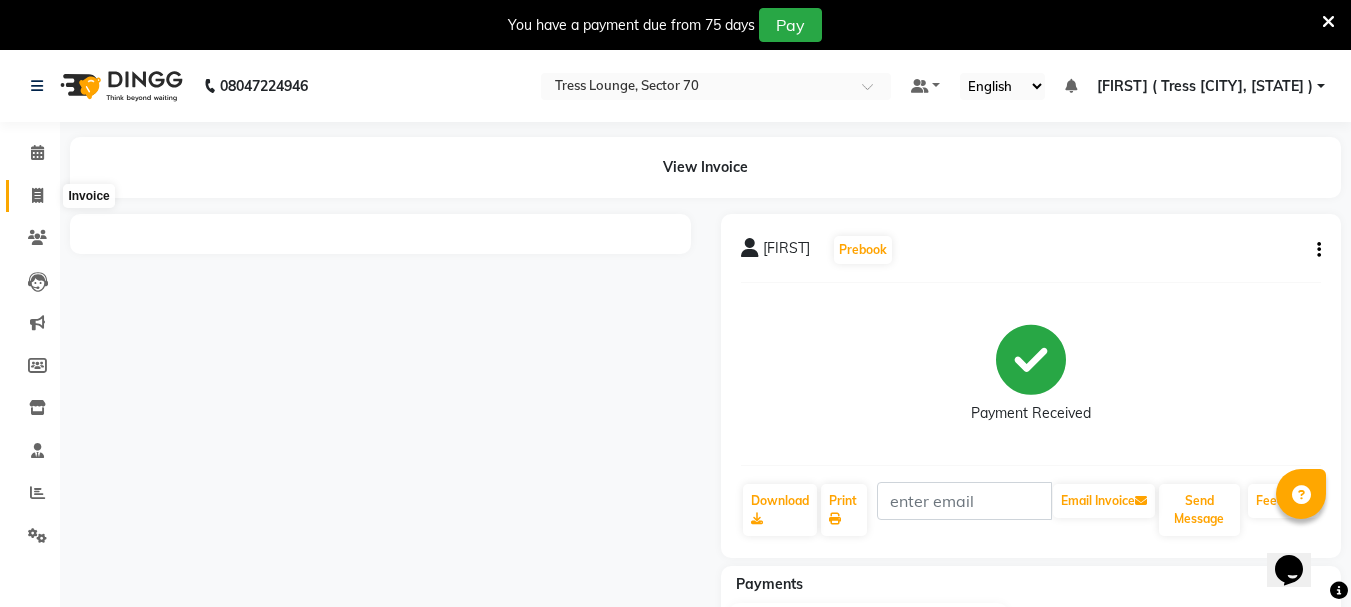 click 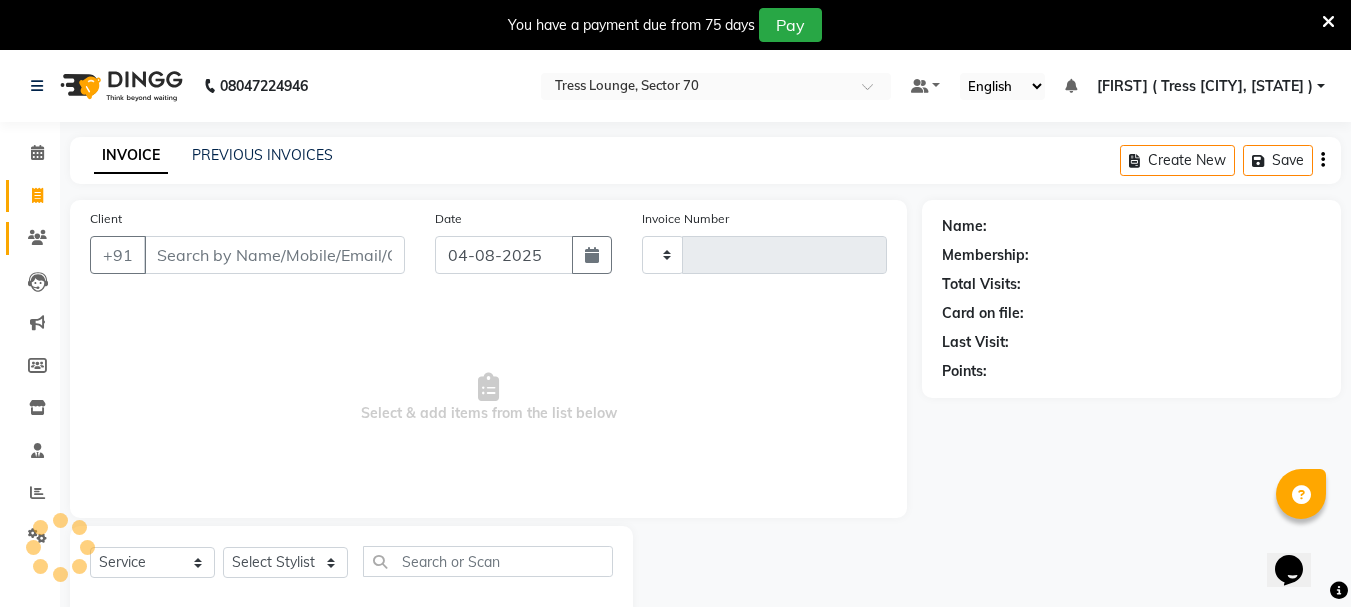 type on "1264" 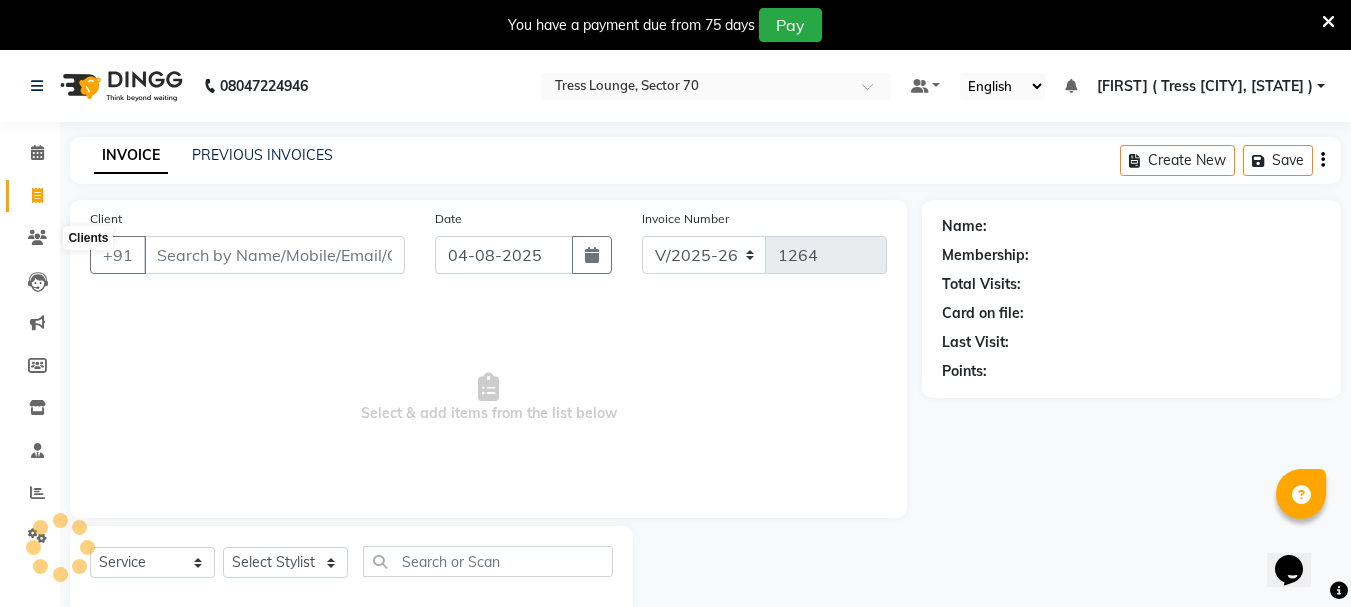 scroll, scrollTop: 50, scrollLeft: 0, axis: vertical 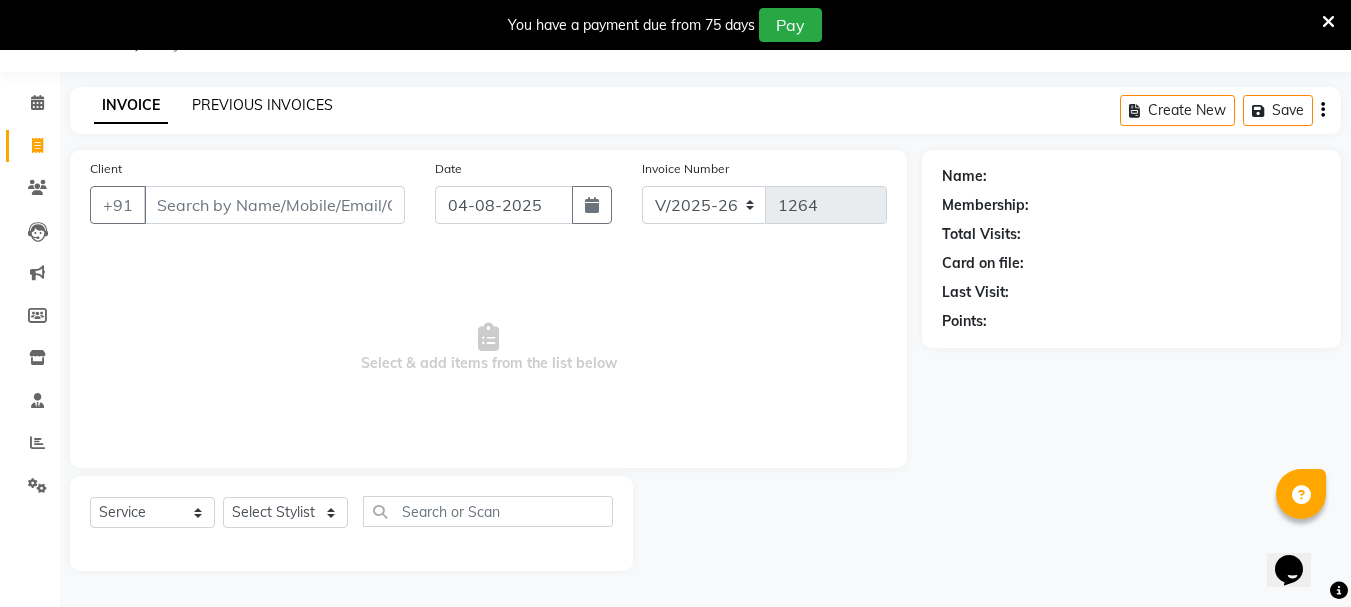 click on "PREVIOUS INVOICES" 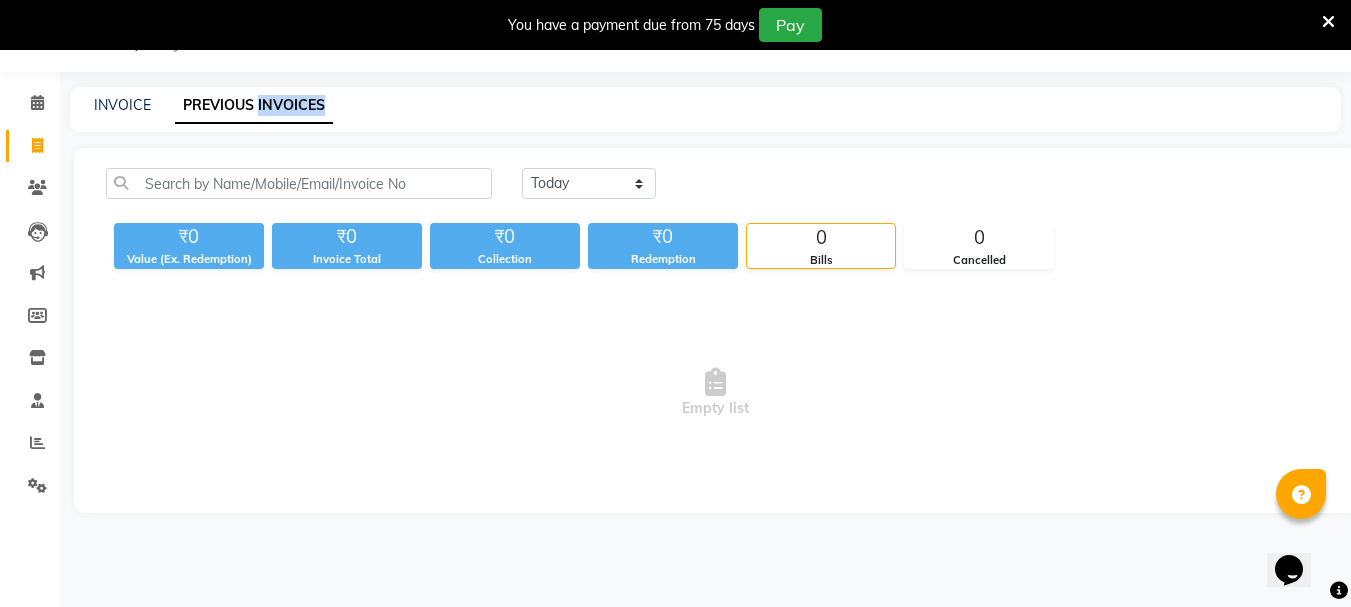 click on "PREVIOUS INVOICES" 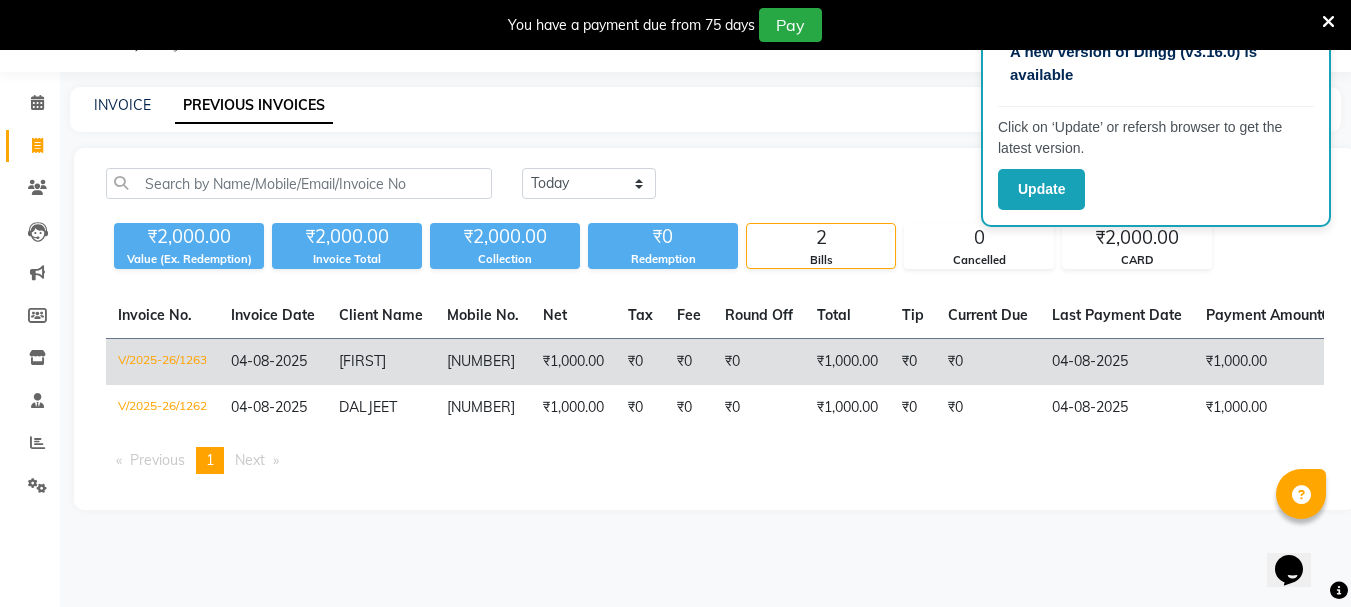 click on "[NUMBER]" 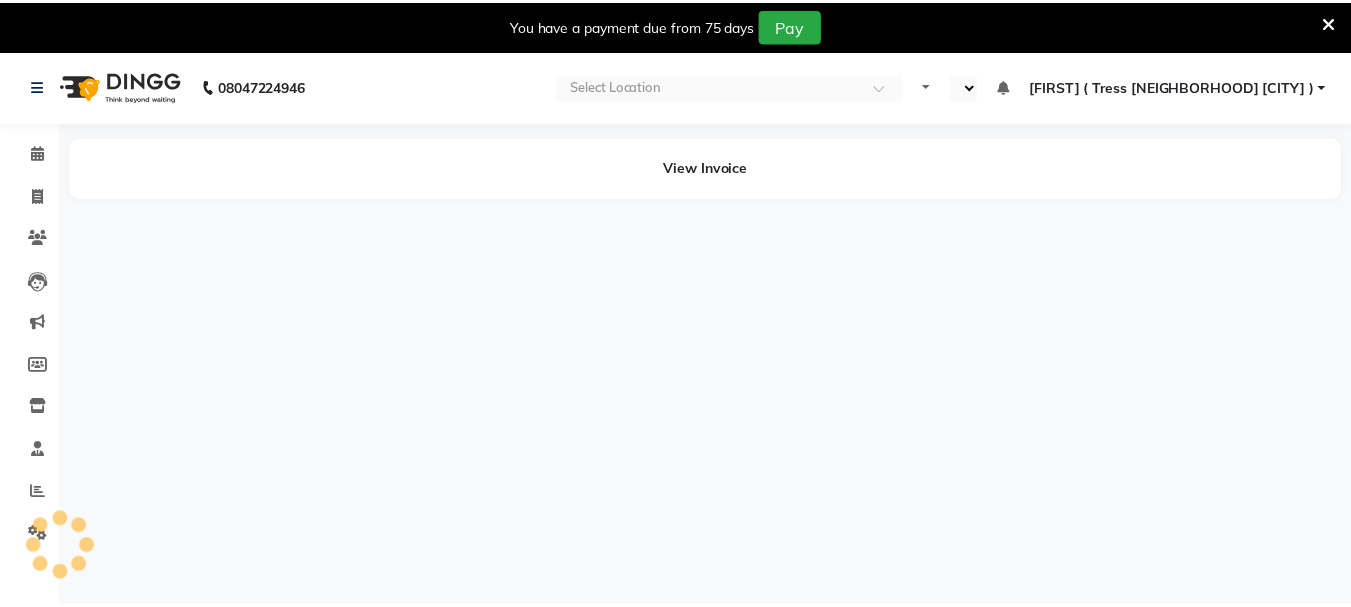 scroll, scrollTop: 0, scrollLeft: 0, axis: both 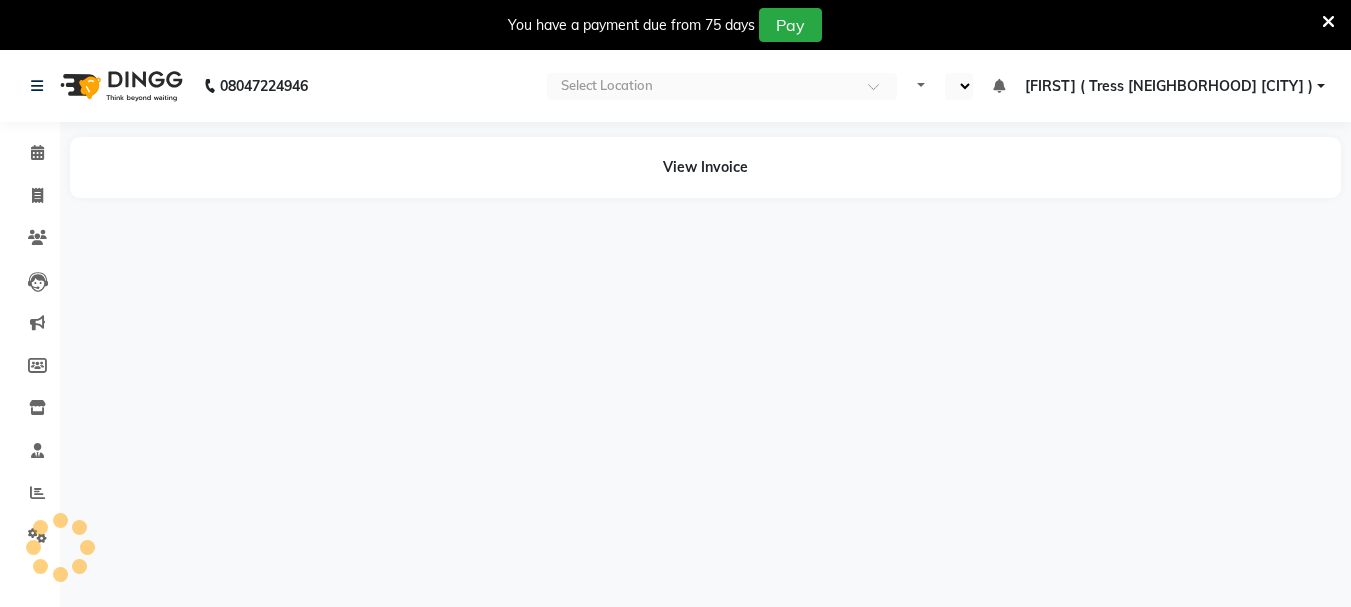 select on "en" 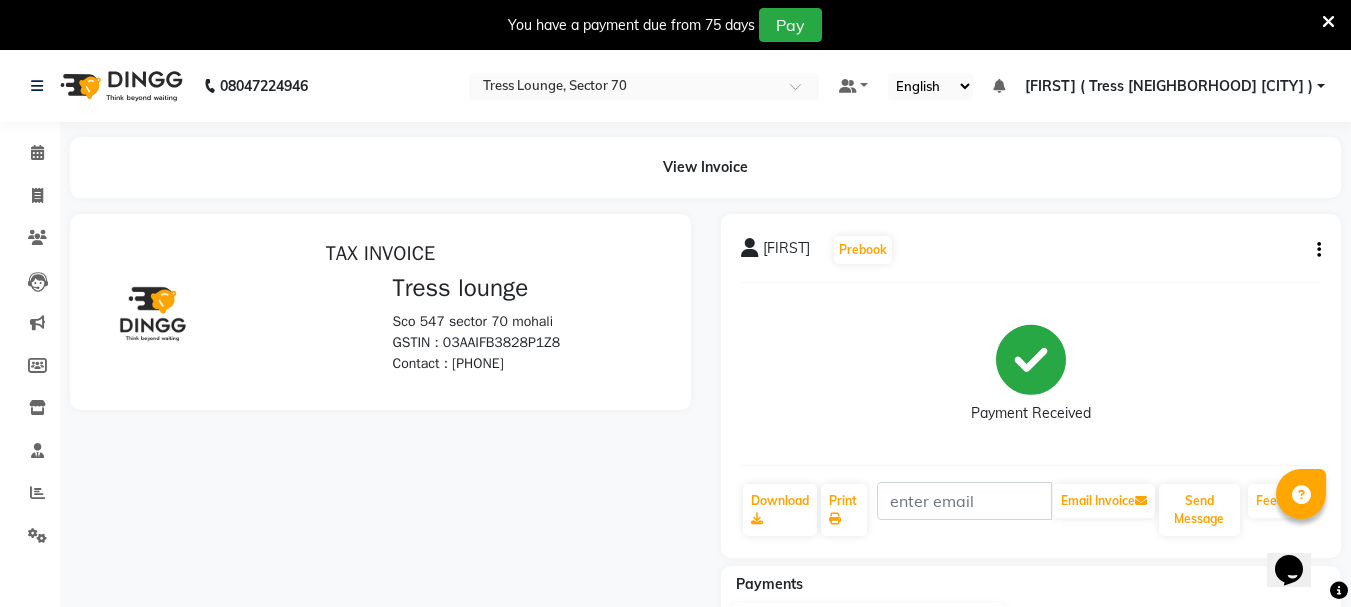 scroll, scrollTop: 0, scrollLeft: 0, axis: both 